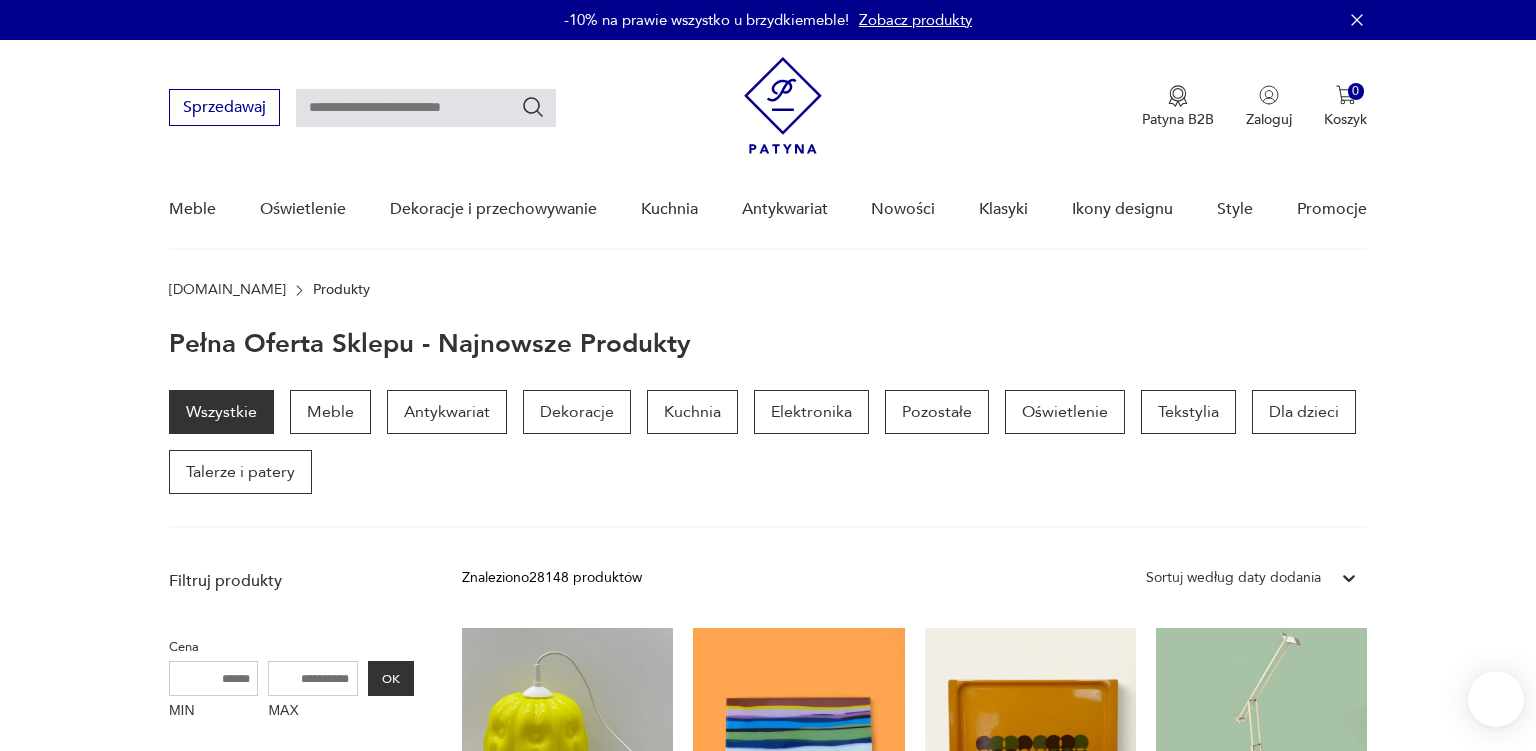scroll, scrollTop: 0, scrollLeft: 0, axis: both 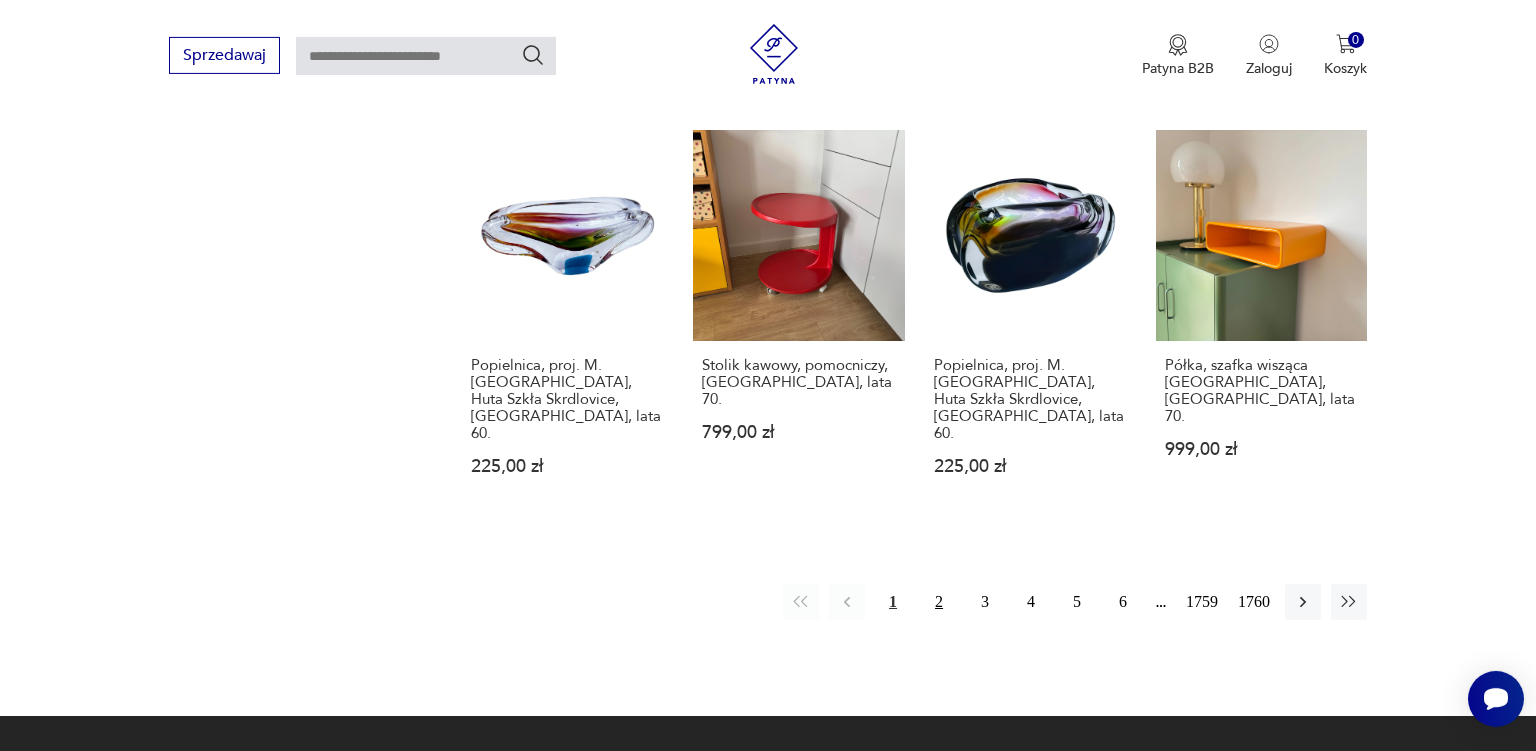 click on "2" at bounding box center [939, 602] 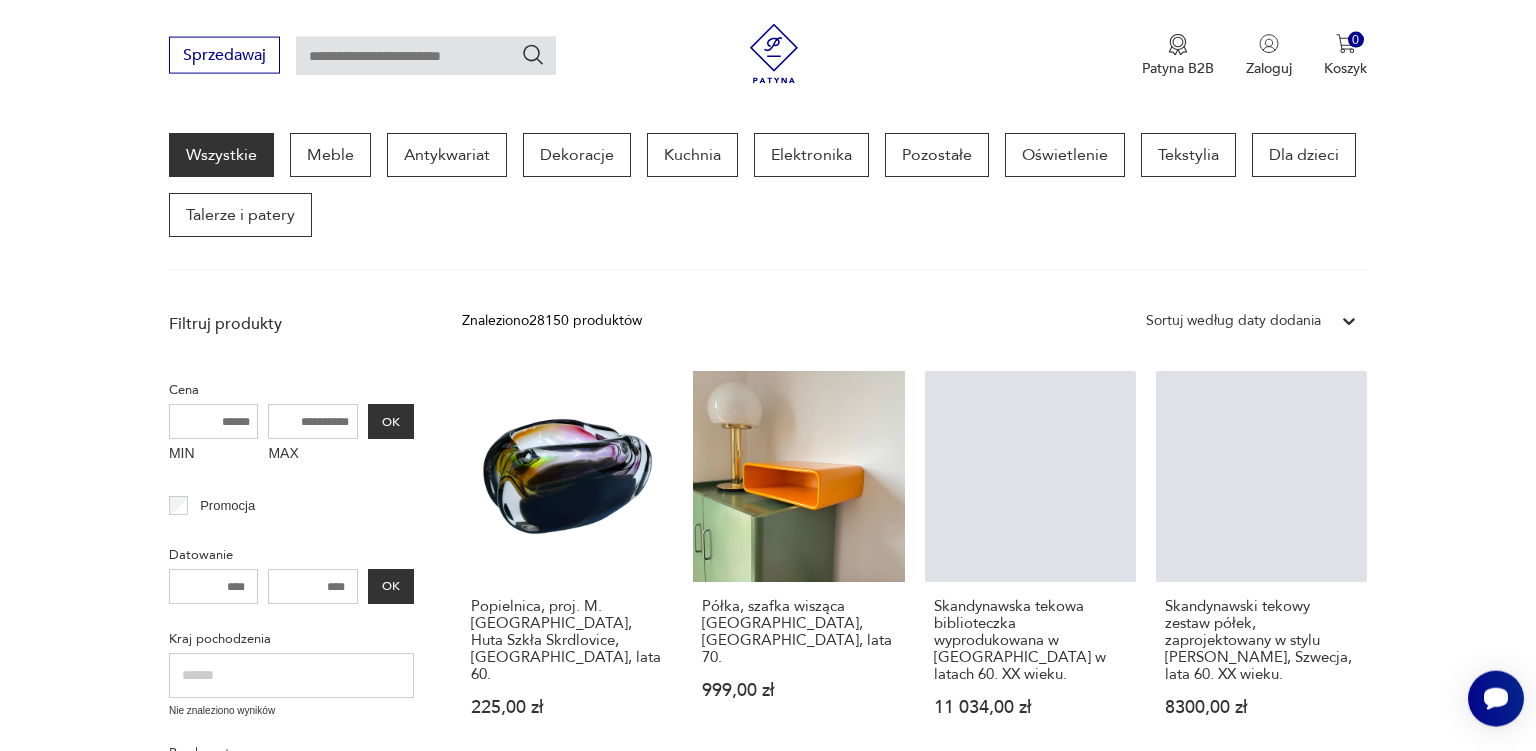 scroll, scrollTop: 258, scrollLeft: 0, axis: vertical 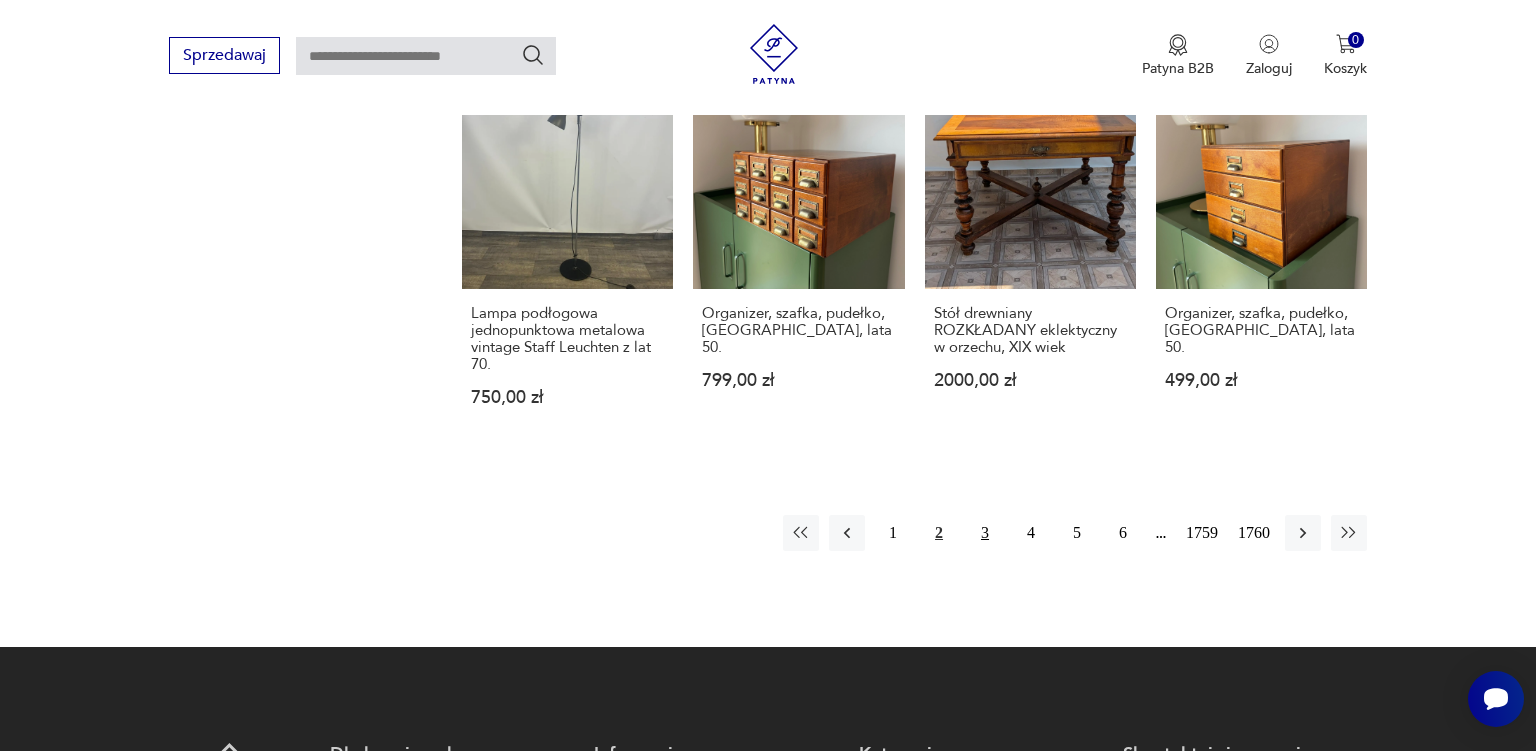 click on "3" at bounding box center [985, 533] 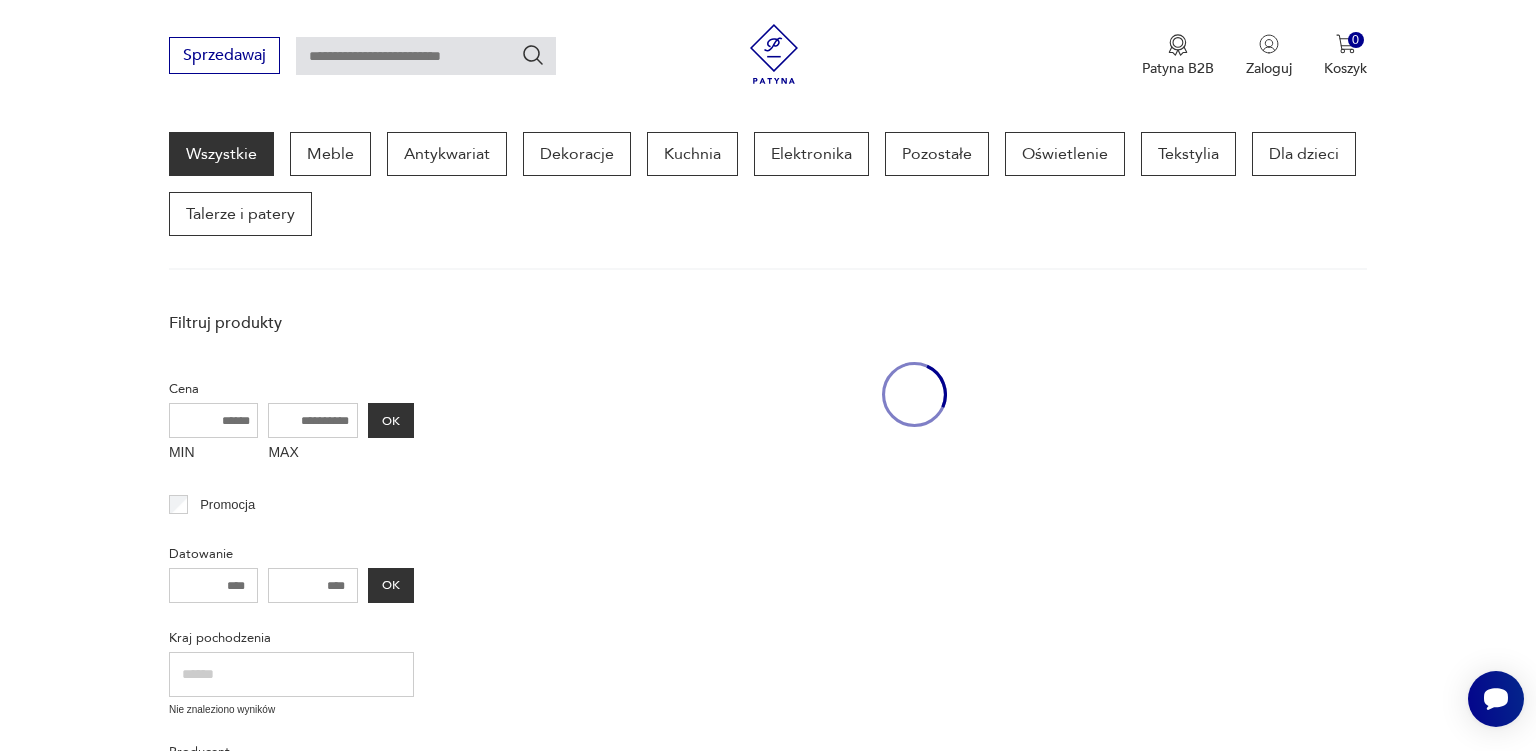scroll, scrollTop: 257, scrollLeft: 0, axis: vertical 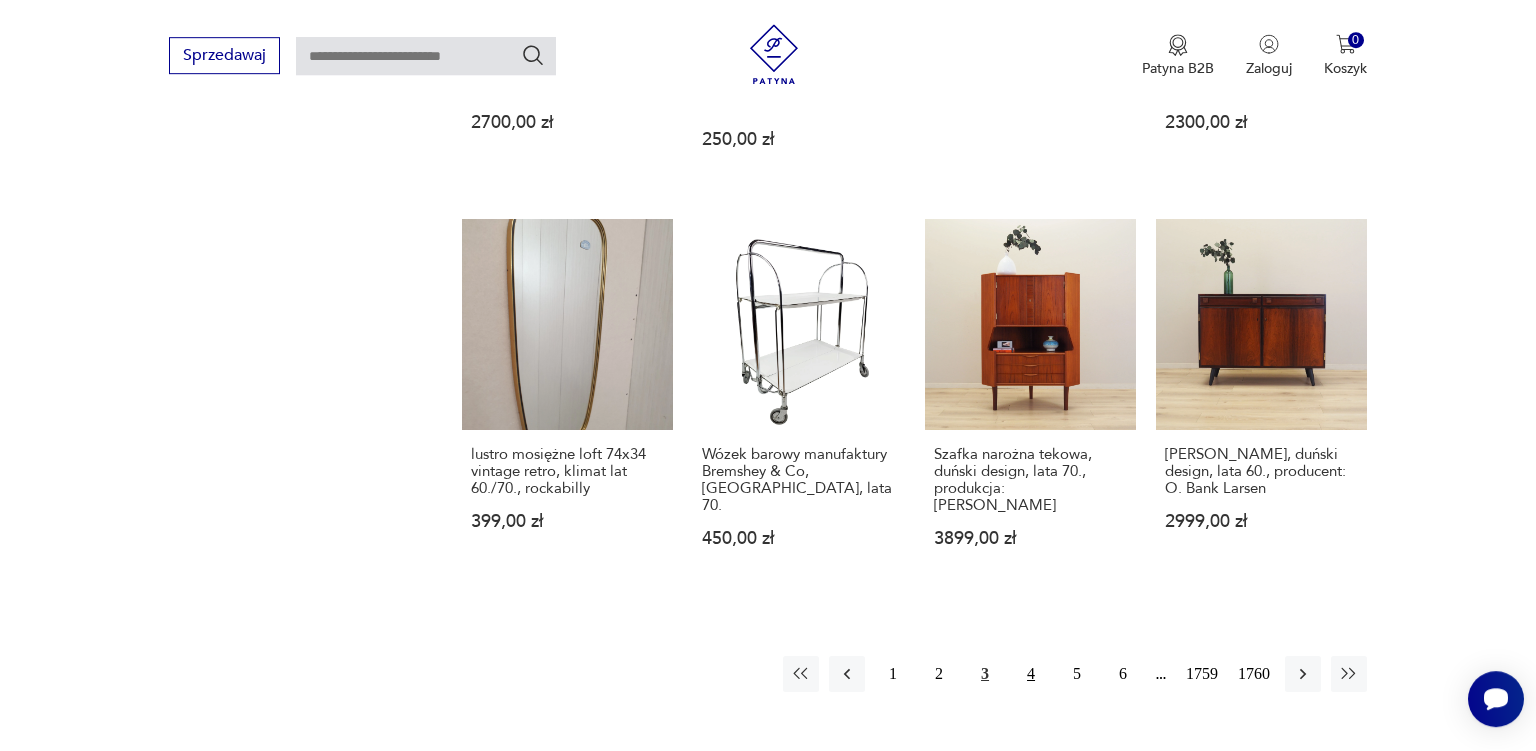 click on "4" at bounding box center (1031, 674) 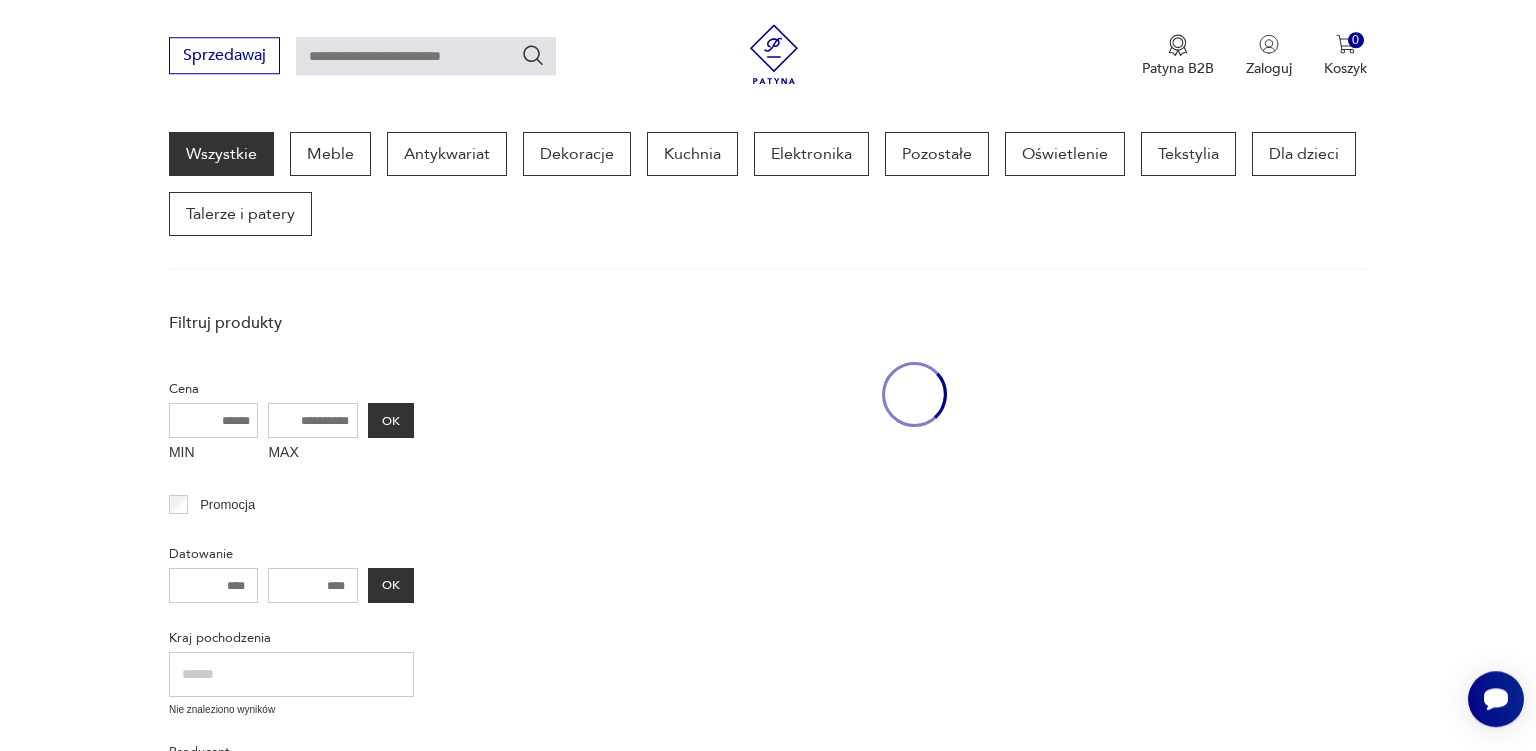scroll, scrollTop: 257, scrollLeft: 0, axis: vertical 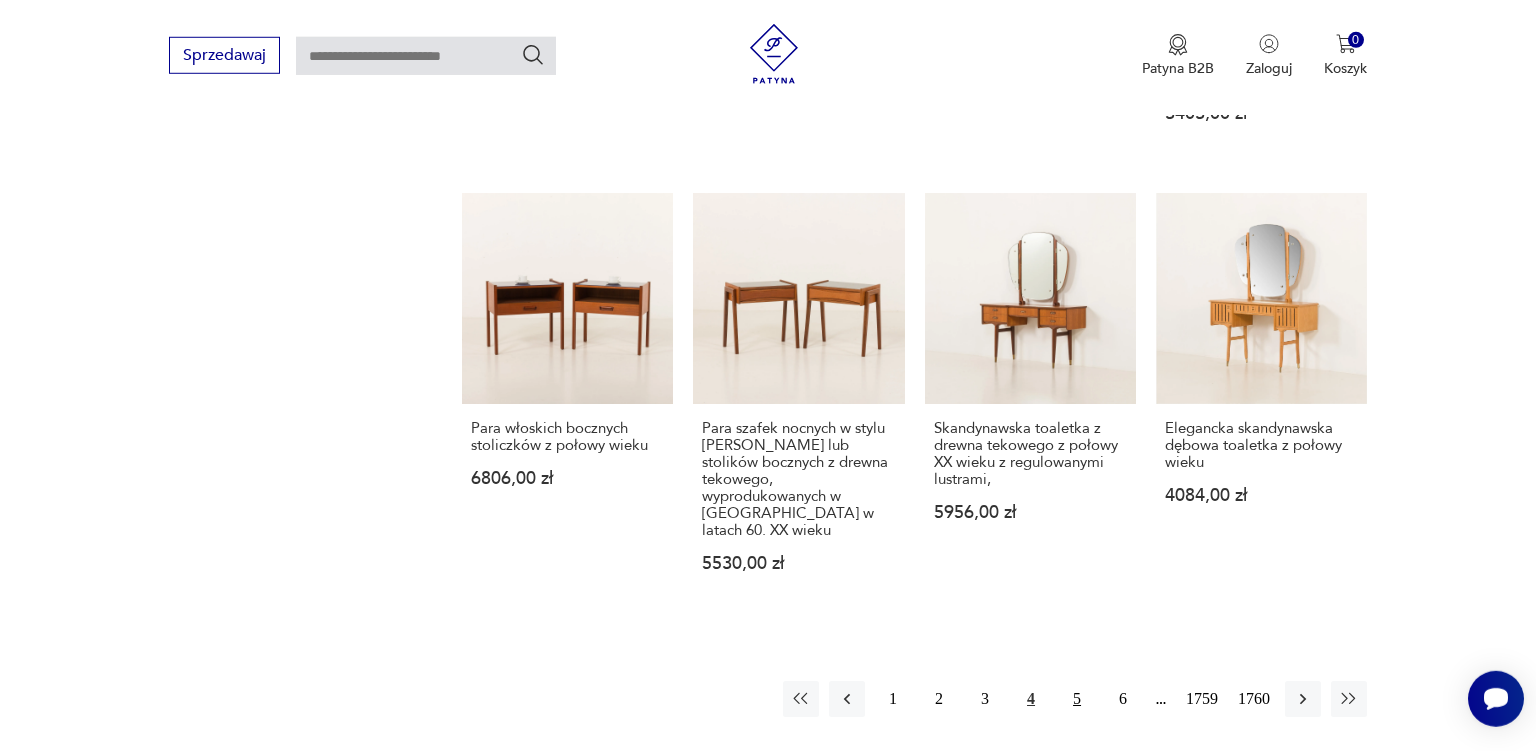 click on "5" at bounding box center (1077, 699) 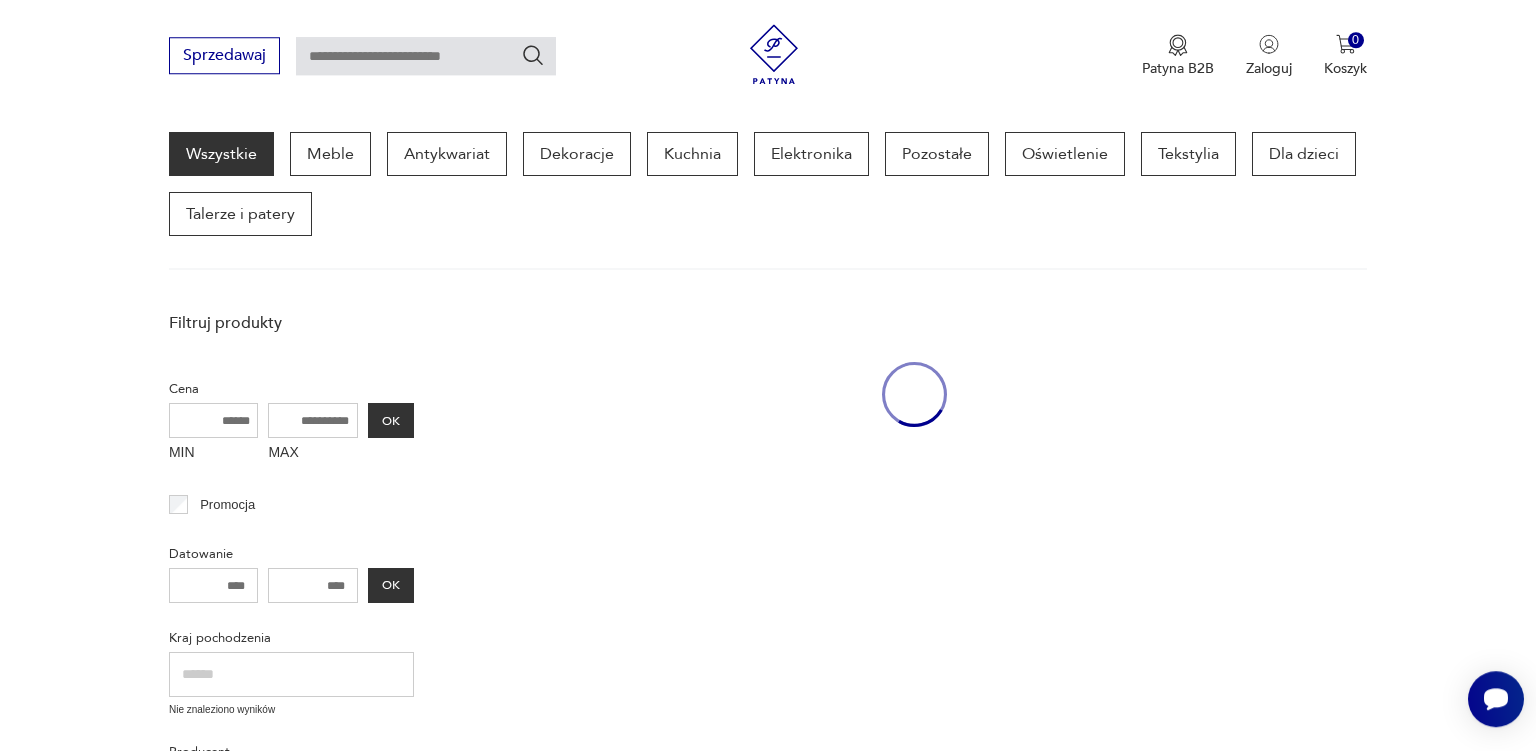 scroll, scrollTop: 257, scrollLeft: 0, axis: vertical 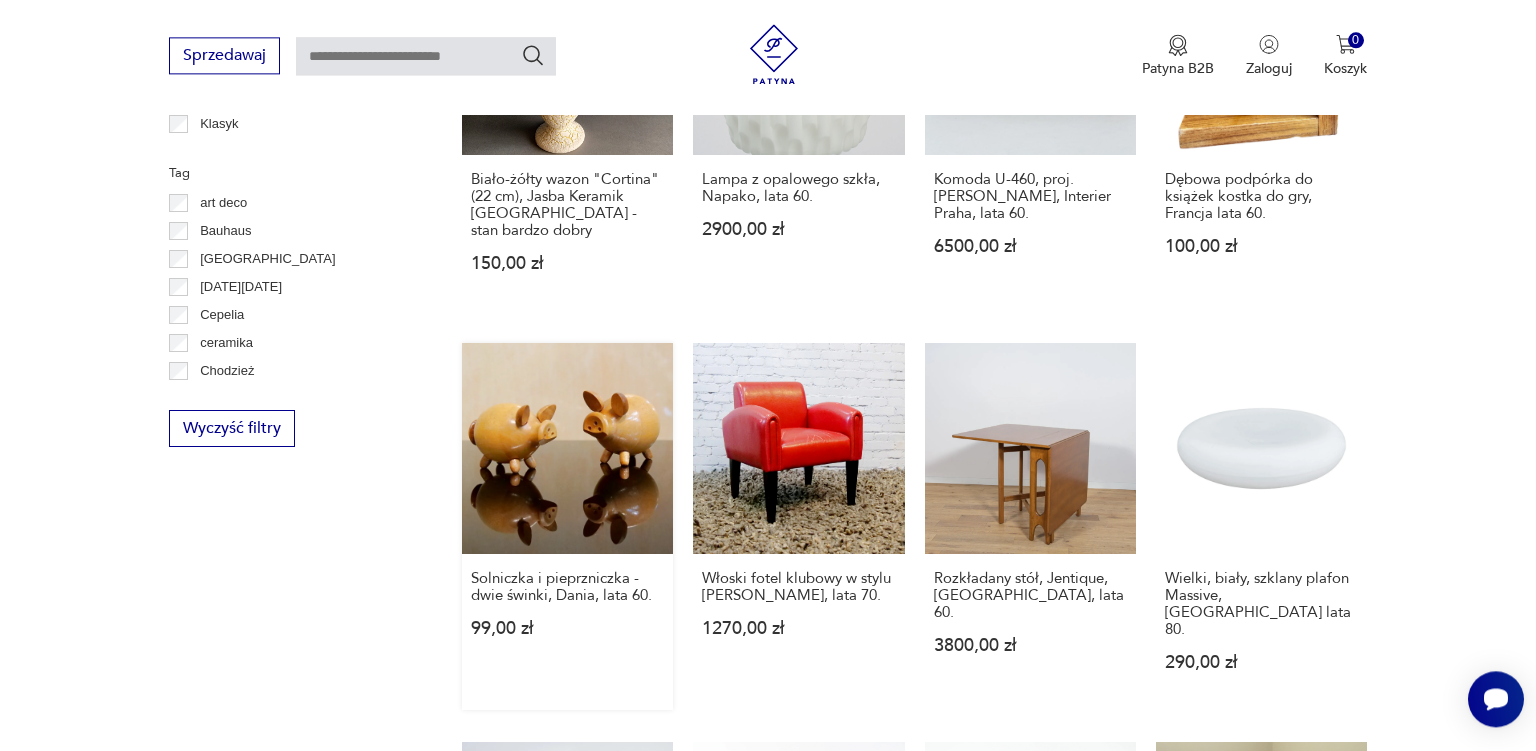 click on "Solniczka i pieprzniczka - dwie świnki, Dania, lata 60. 99,00 zł" at bounding box center [567, 526] 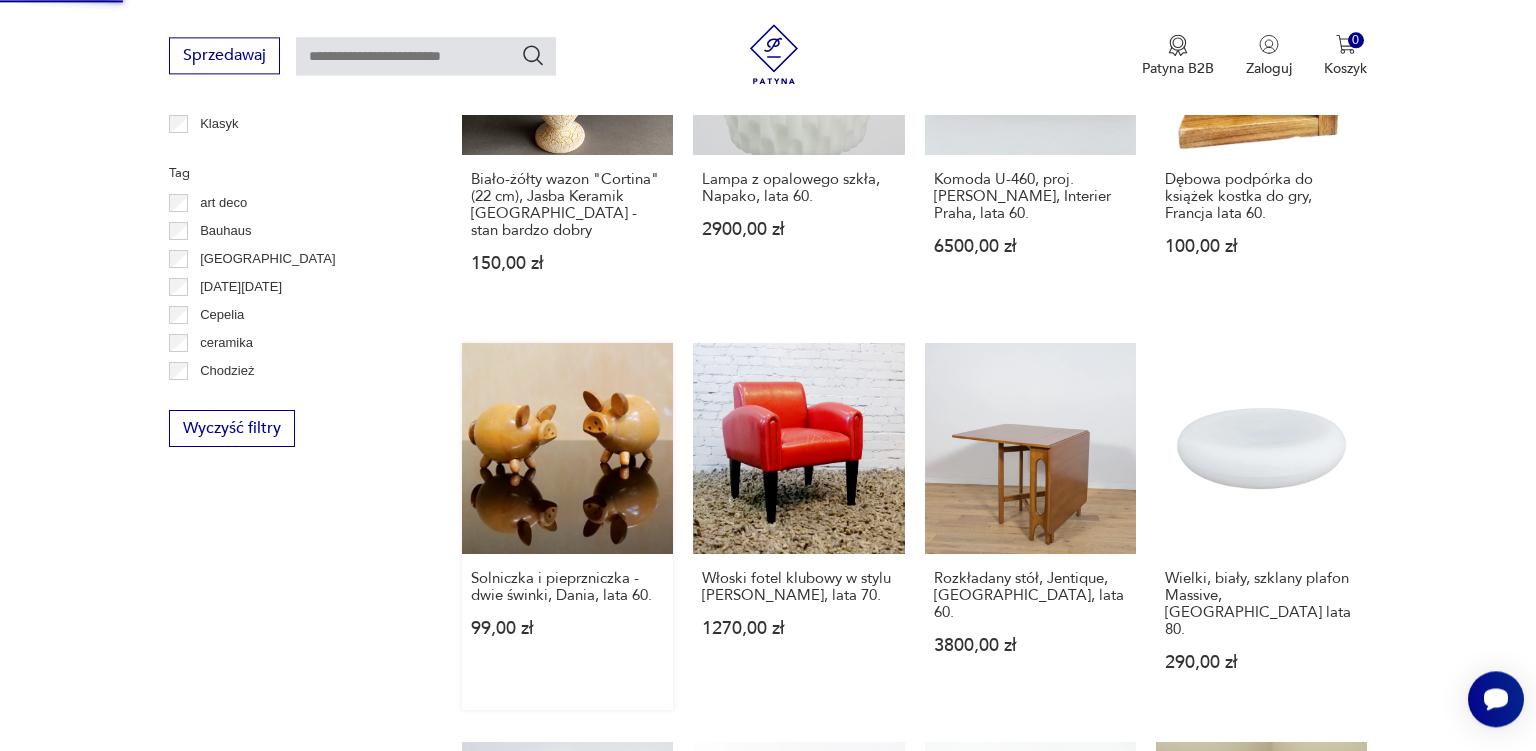scroll, scrollTop: 299, scrollLeft: 0, axis: vertical 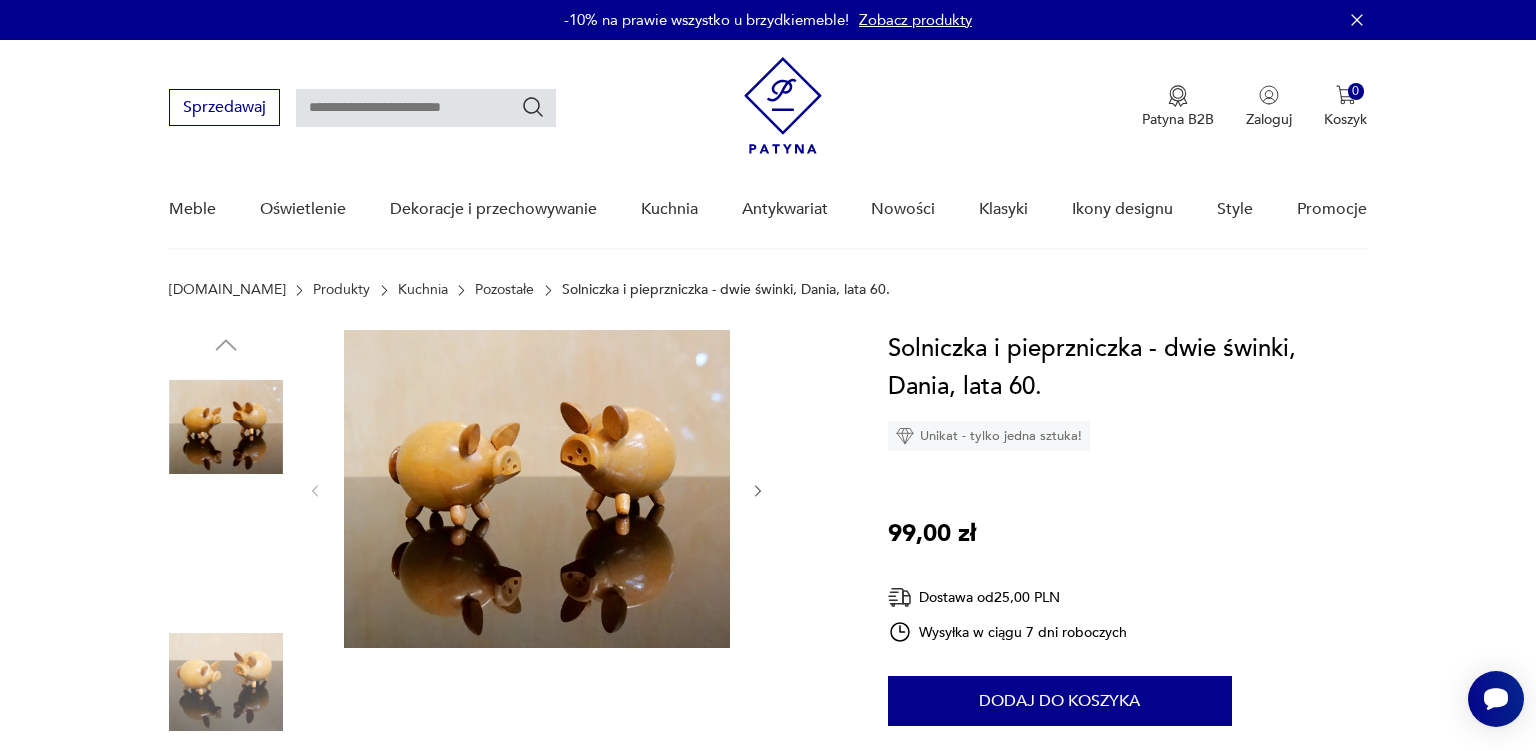 click at bounding box center [226, 555] 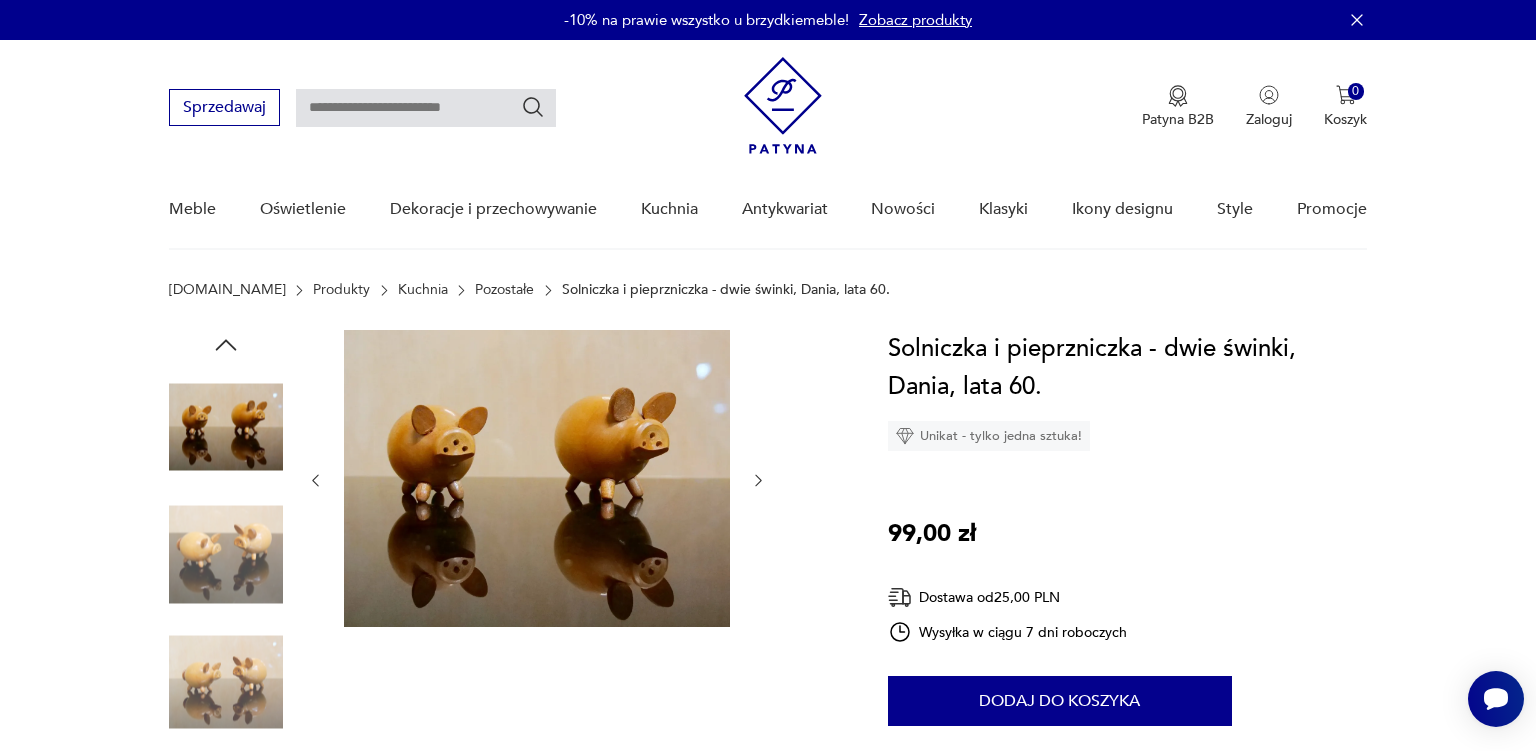 click at bounding box center (226, 555) 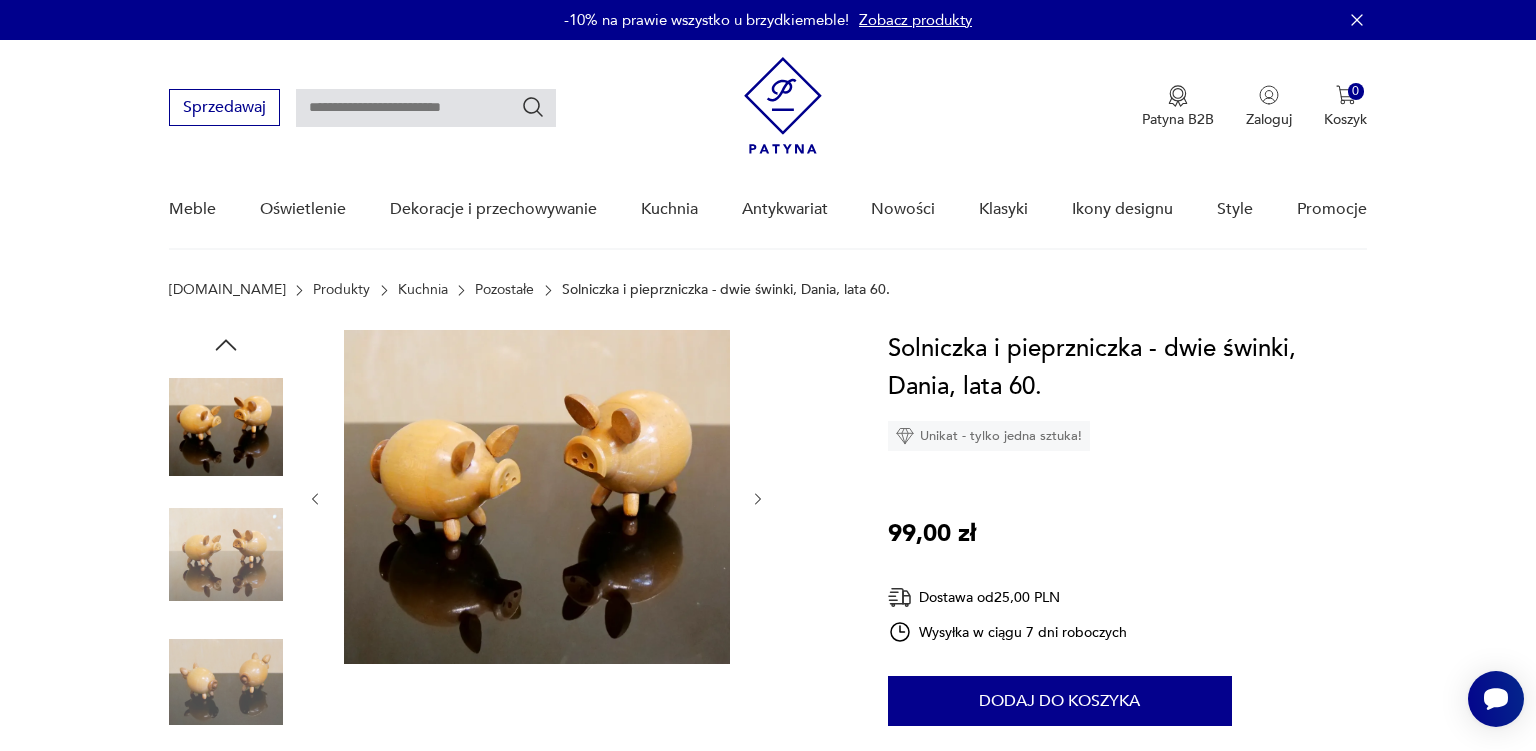 click at bounding box center [226, 682] 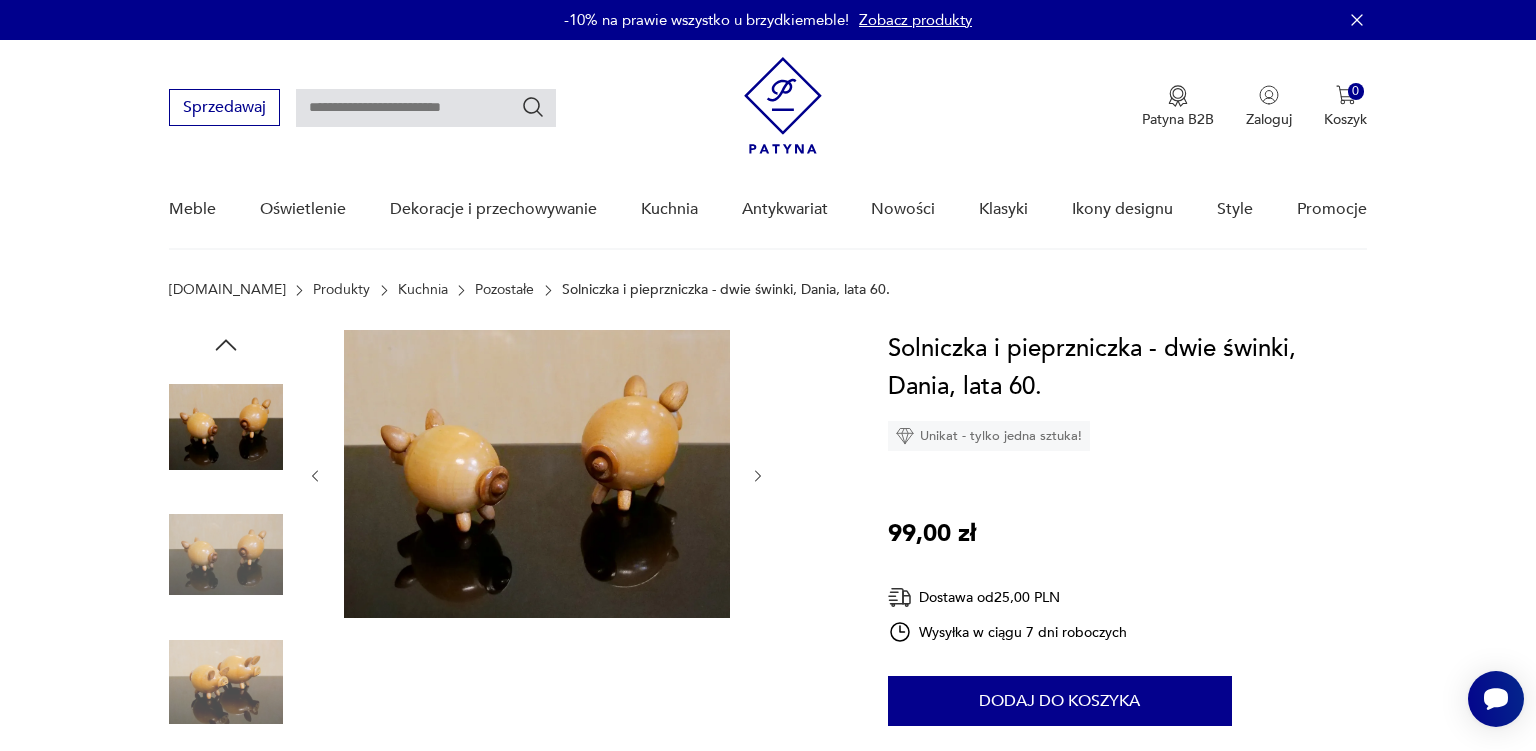 click at bounding box center (226, 682) 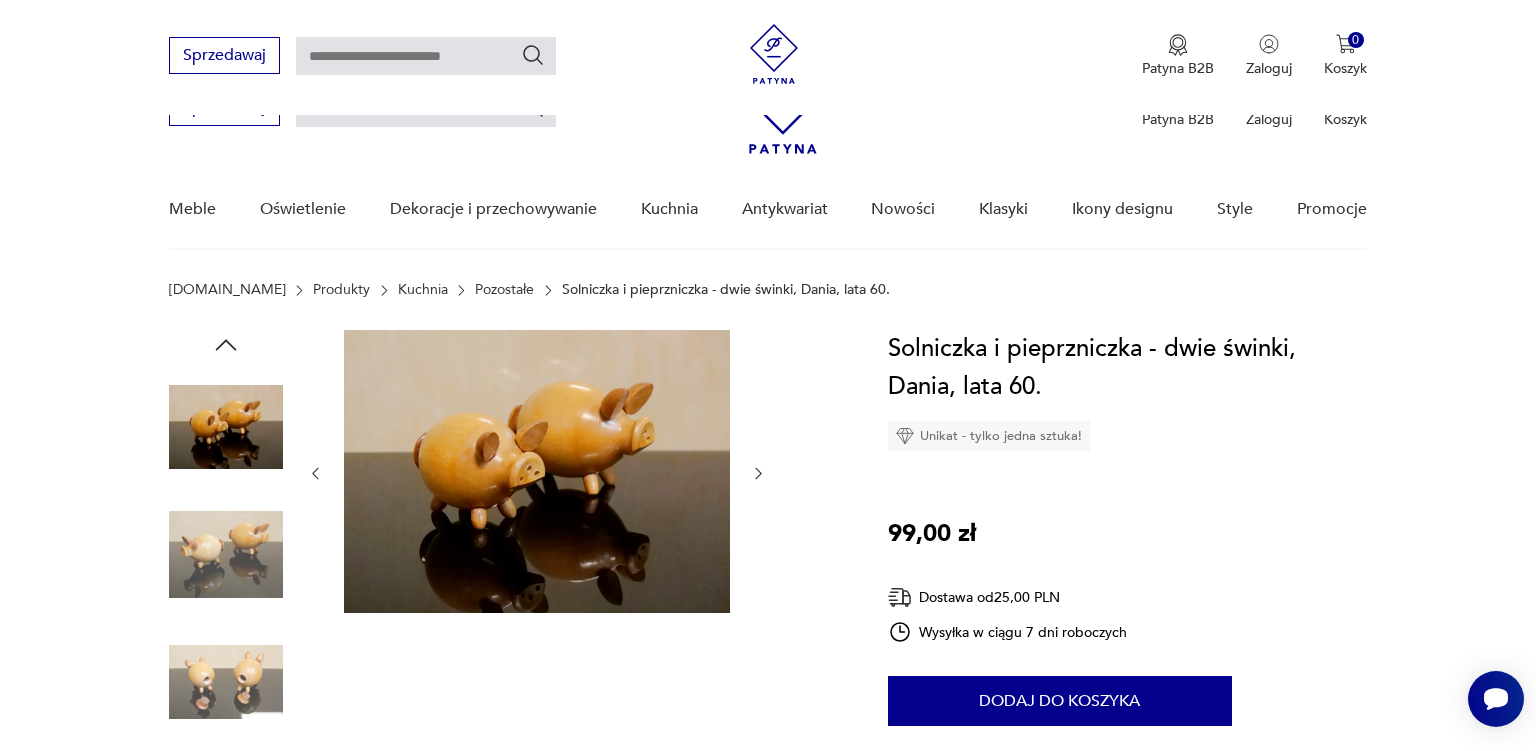 scroll, scrollTop: 716, scrollLeft: 0, axis: vertical 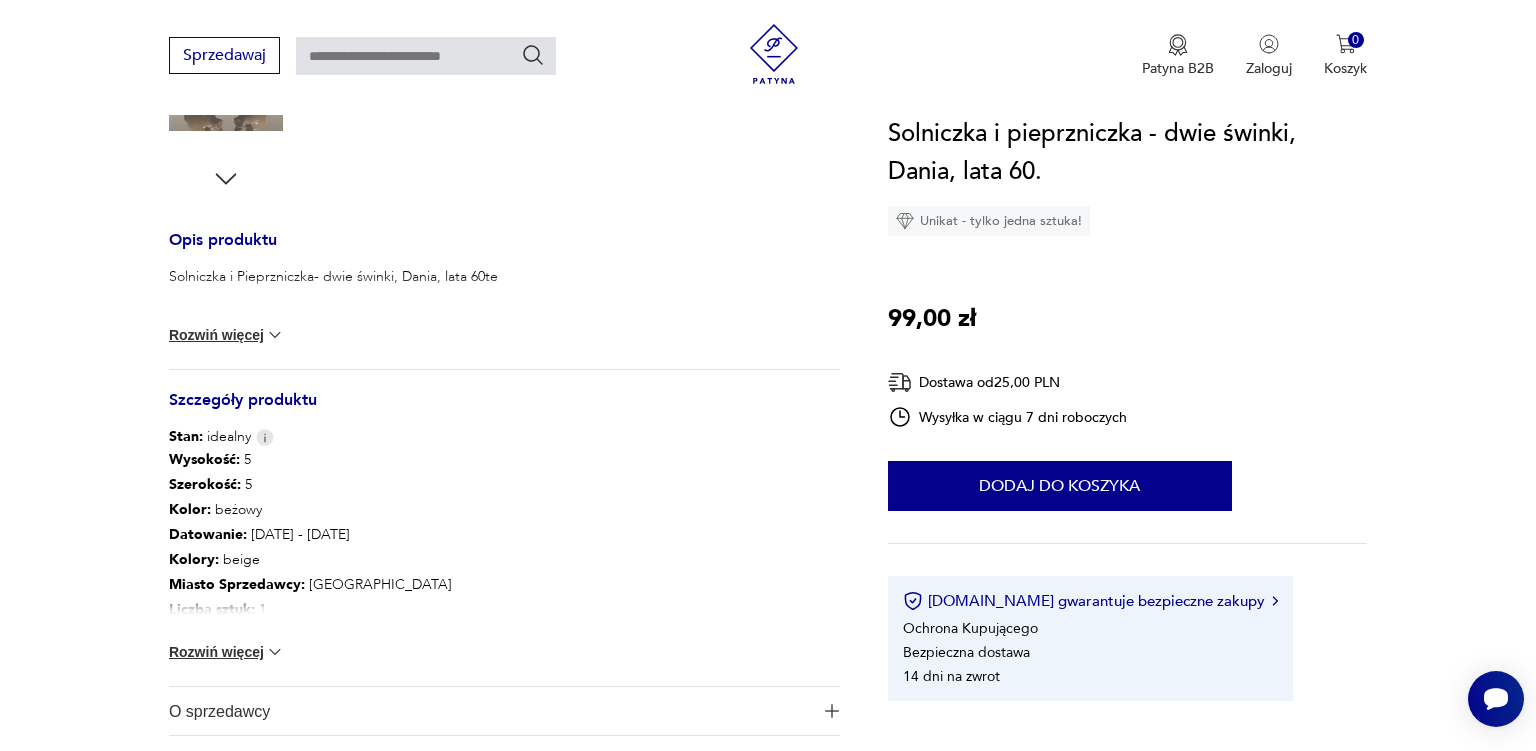click on "Rozwiń więcej" at bounding box center (227, 652) 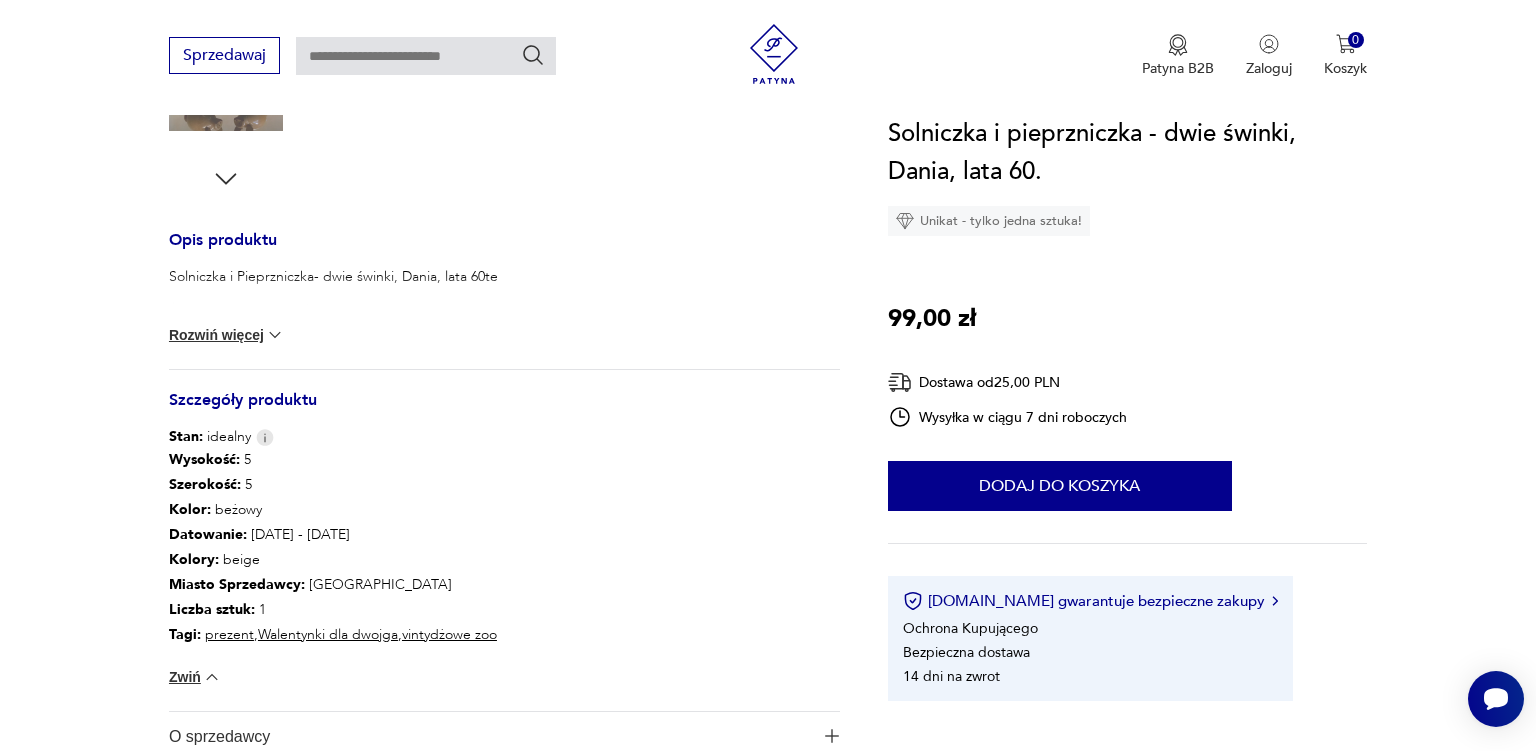 click at bounding box center (275, 335) 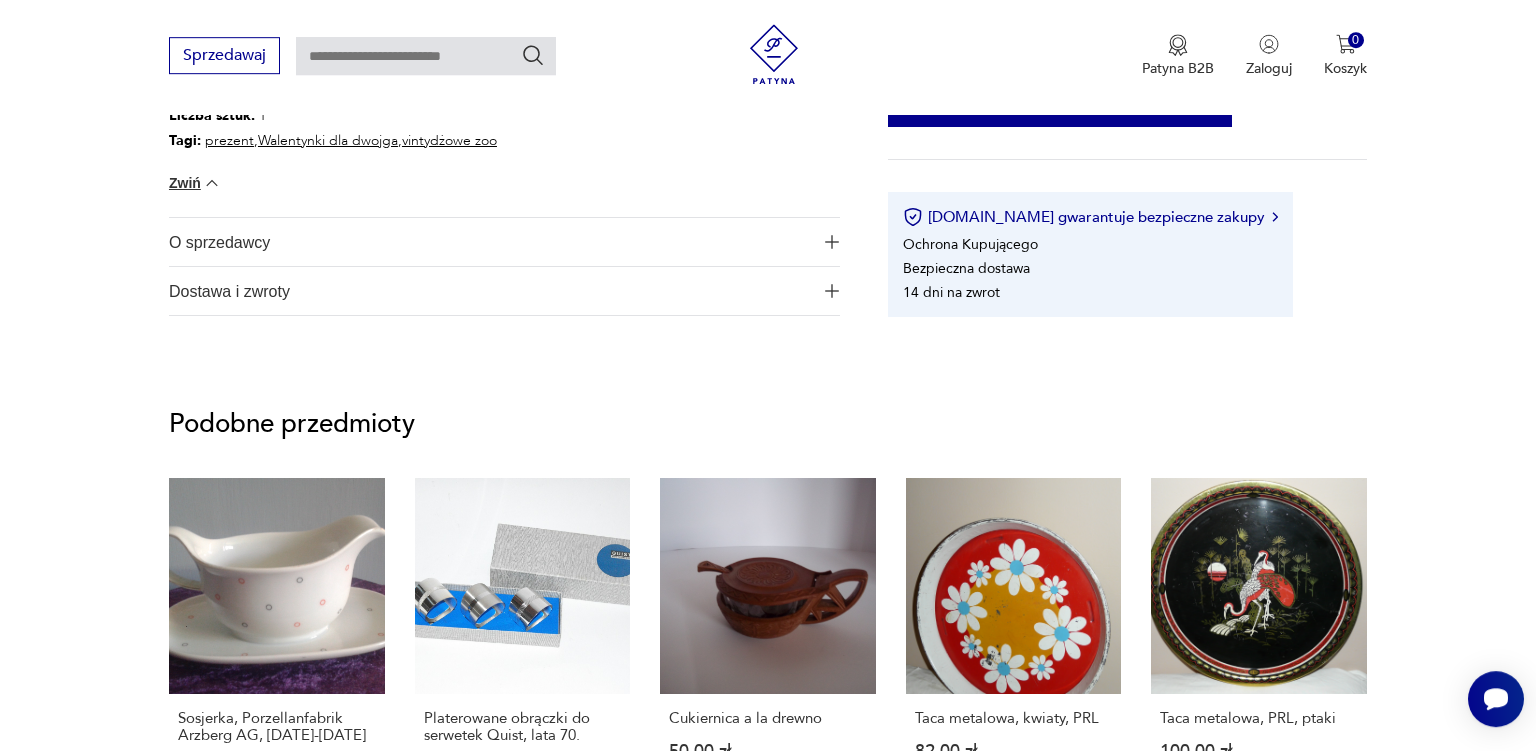 scroll, scrollTop: 1316, scrollLeft: 0, axis: vertical 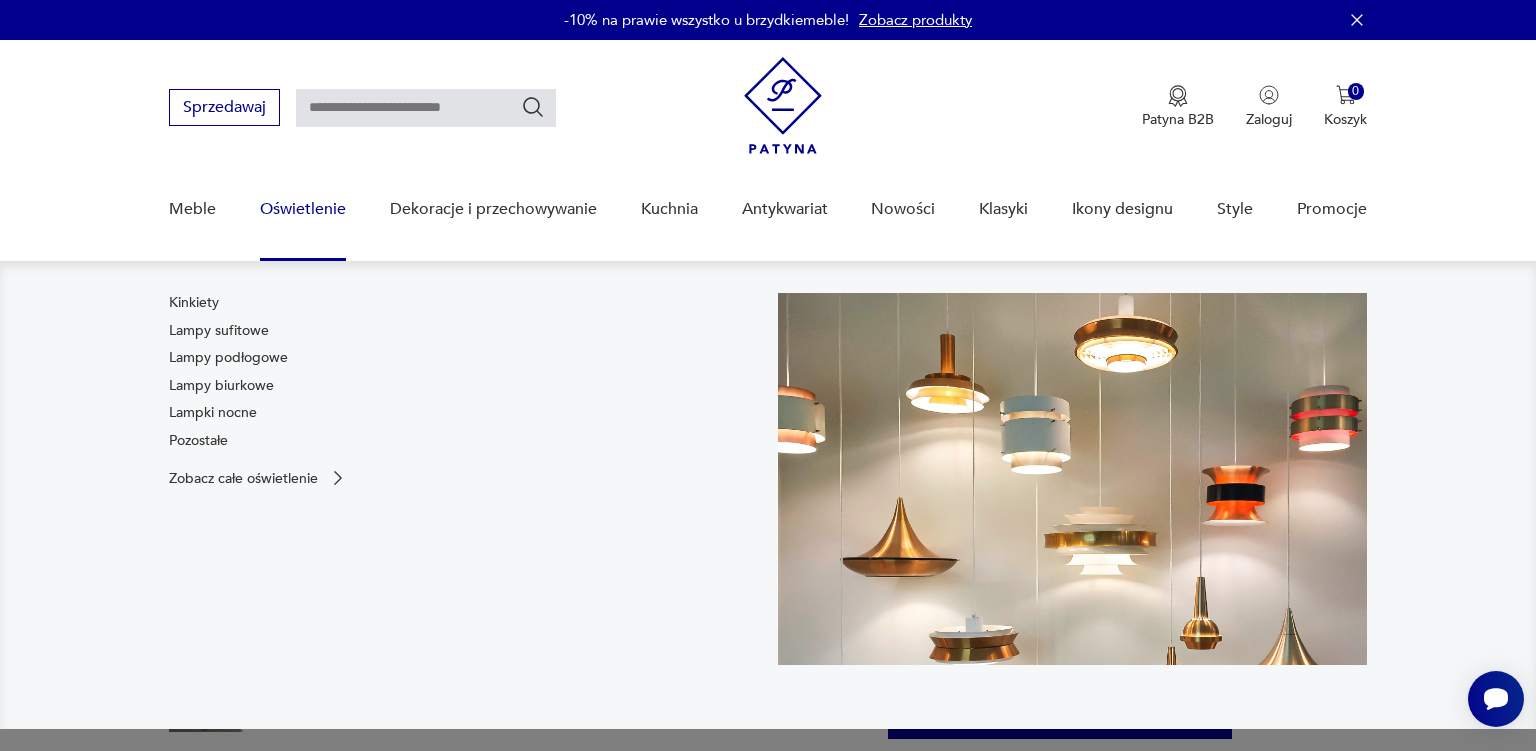 click on "Oświetlenie" at bounding box center (303, 209) 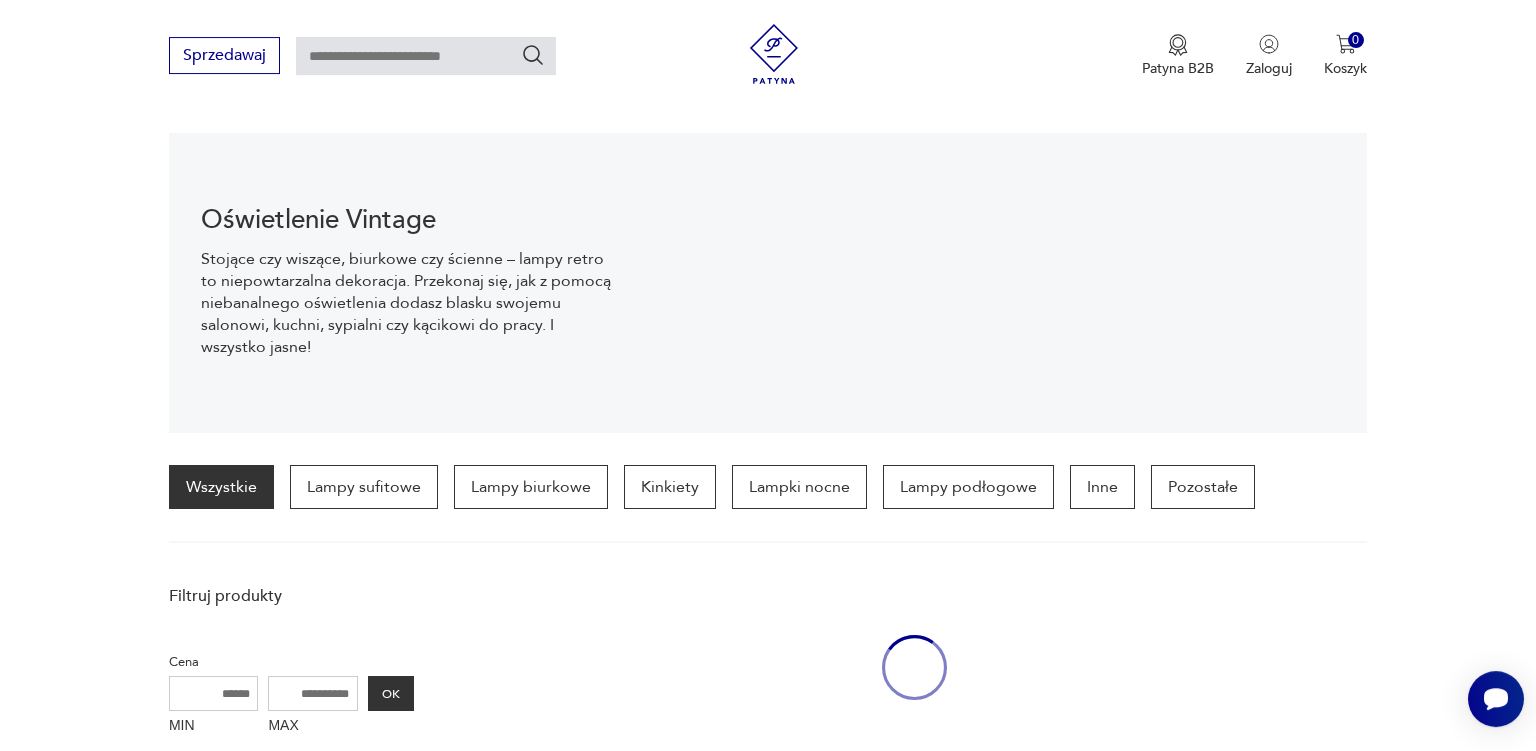 scroll, scrollTop: 198, scrollLeft: 0, axis: vertical 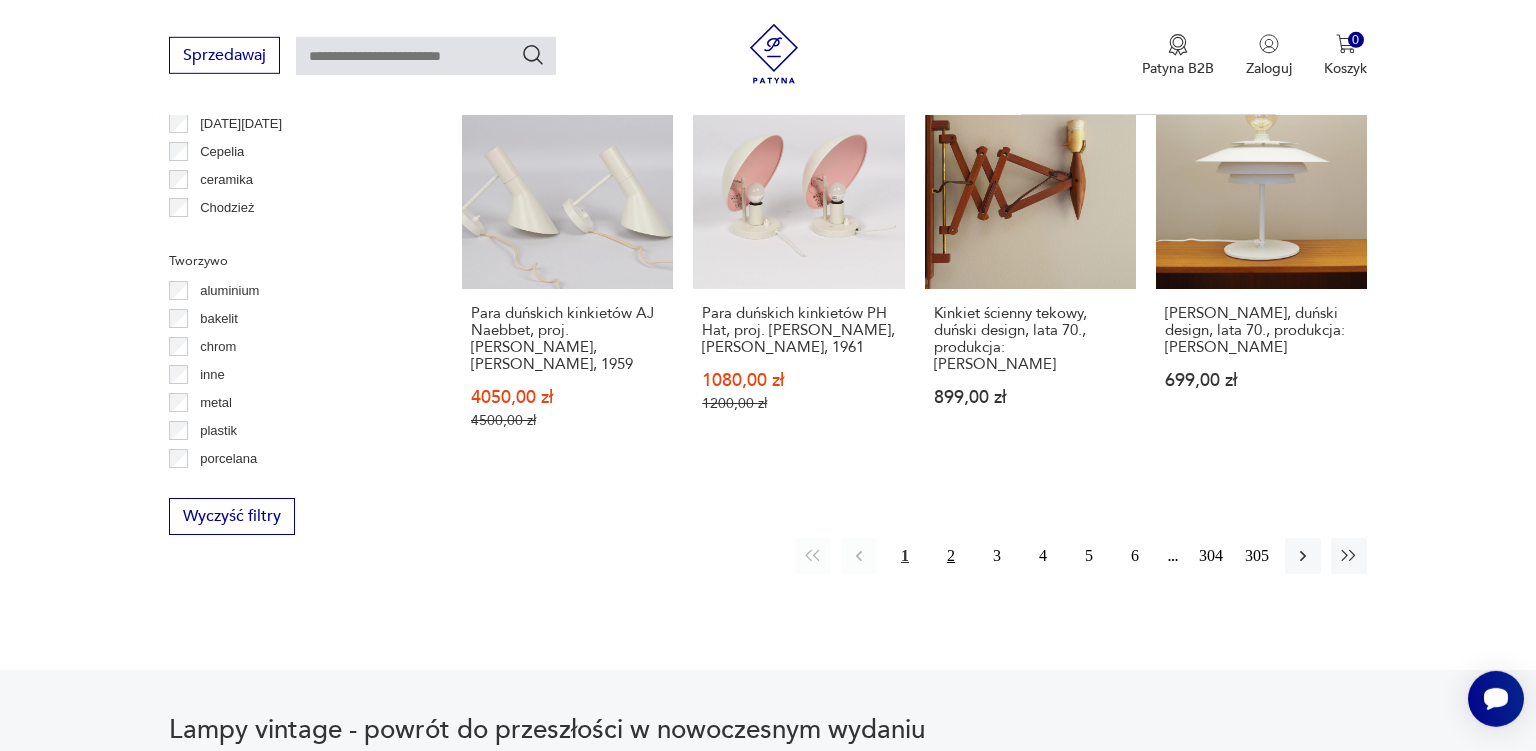 click on "2" at bounding box center [951, 556] 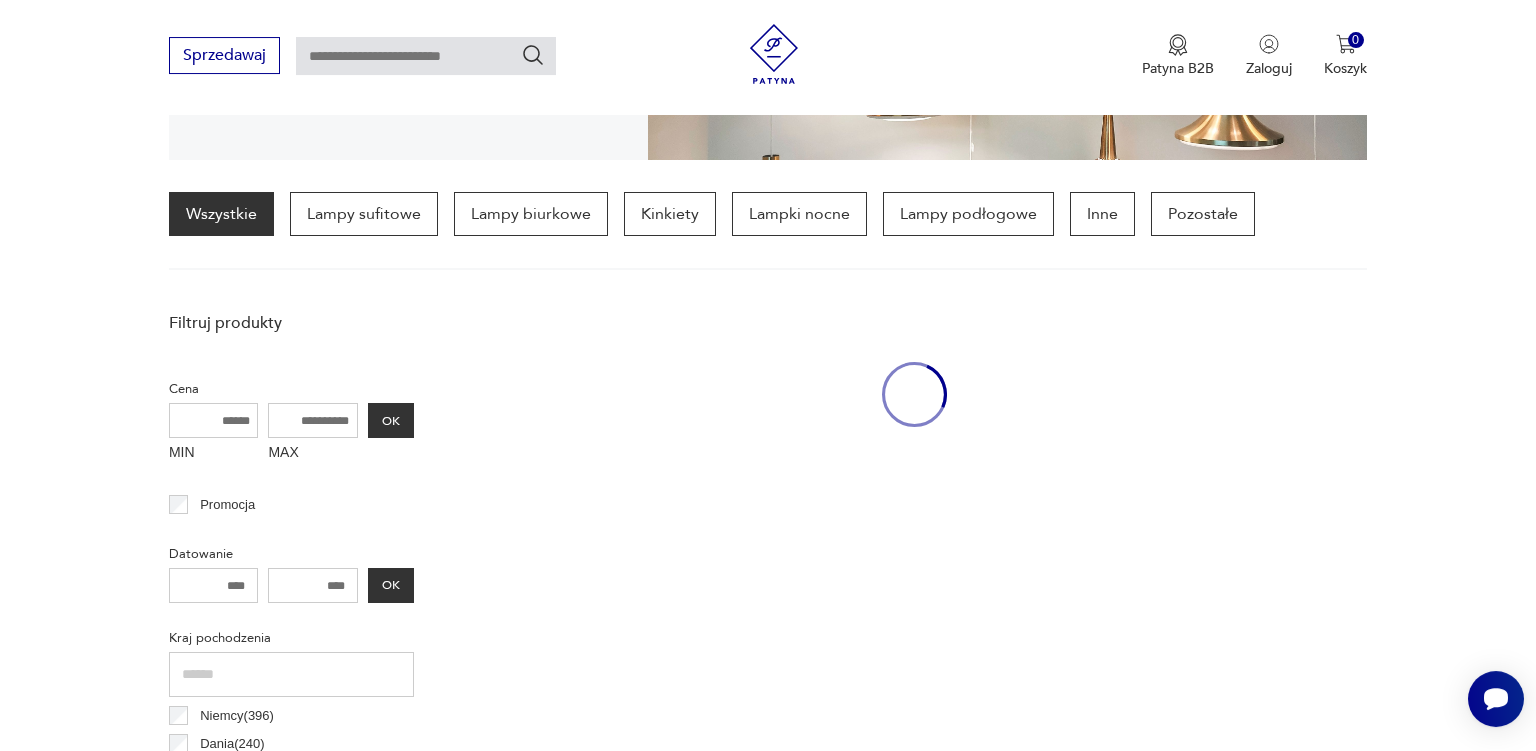 scroll, scrollTop: 469, scrollLeft: 0, axis: vertical 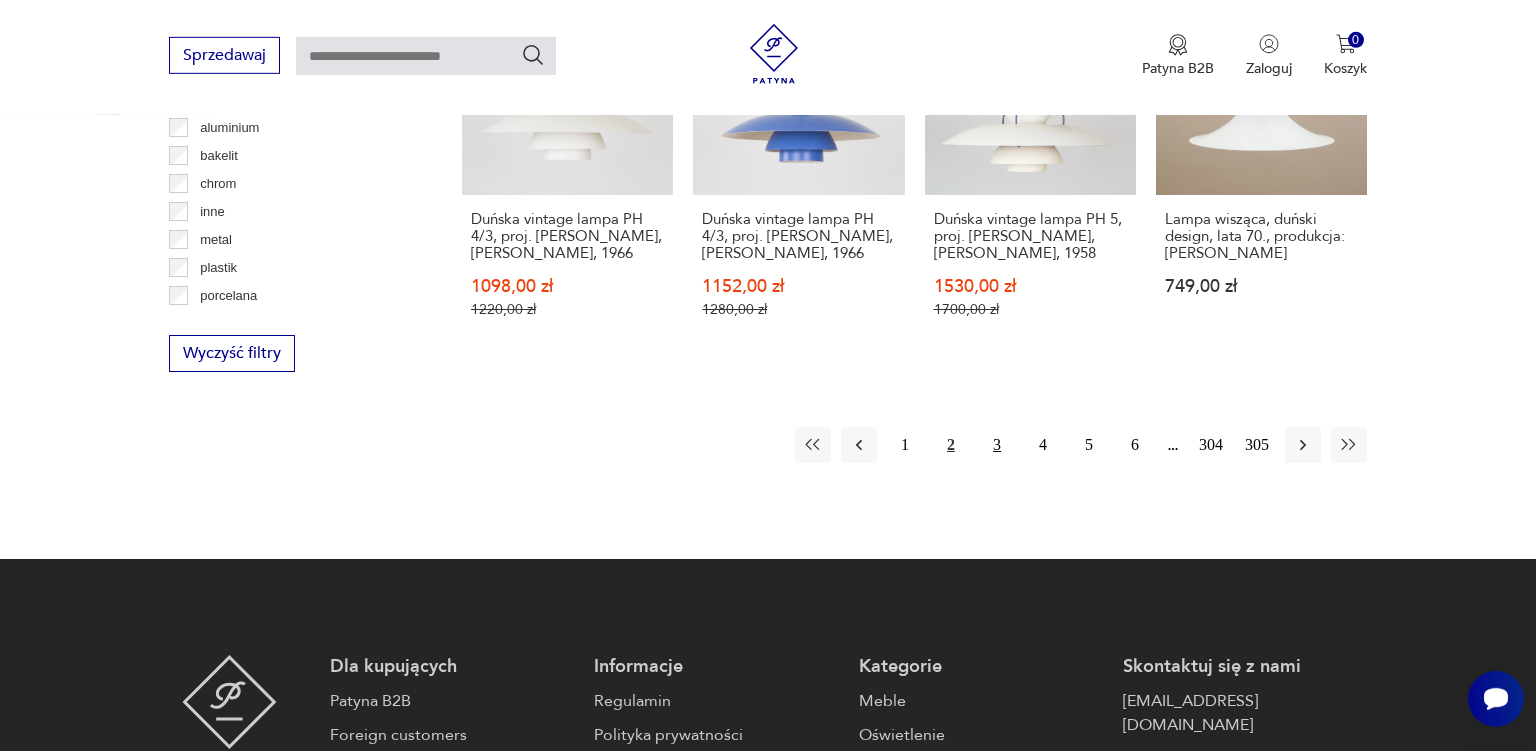 click on "3" at bounding box center [997, 445] 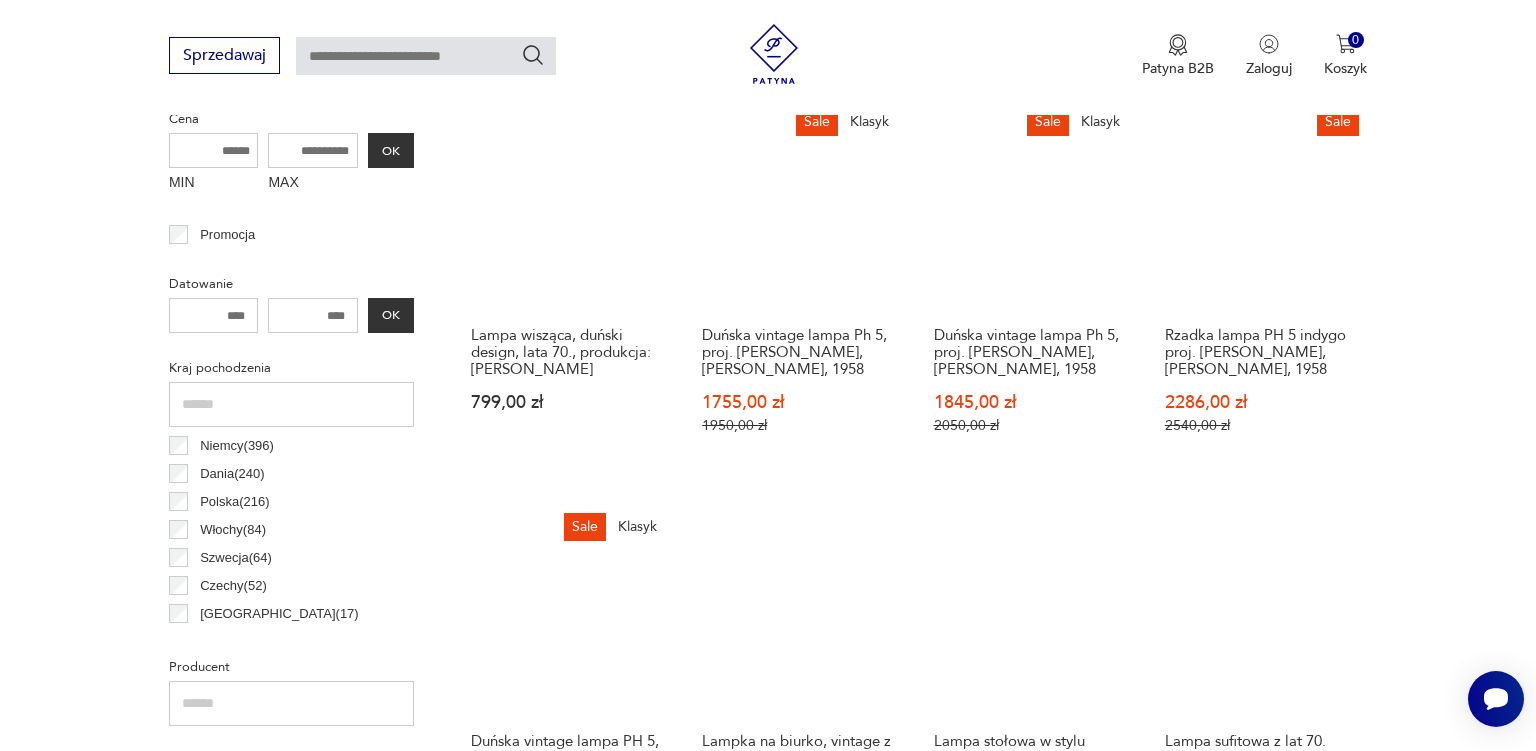 scroll, scrollTop: 737, scrollLeft: 0, axis: vertical 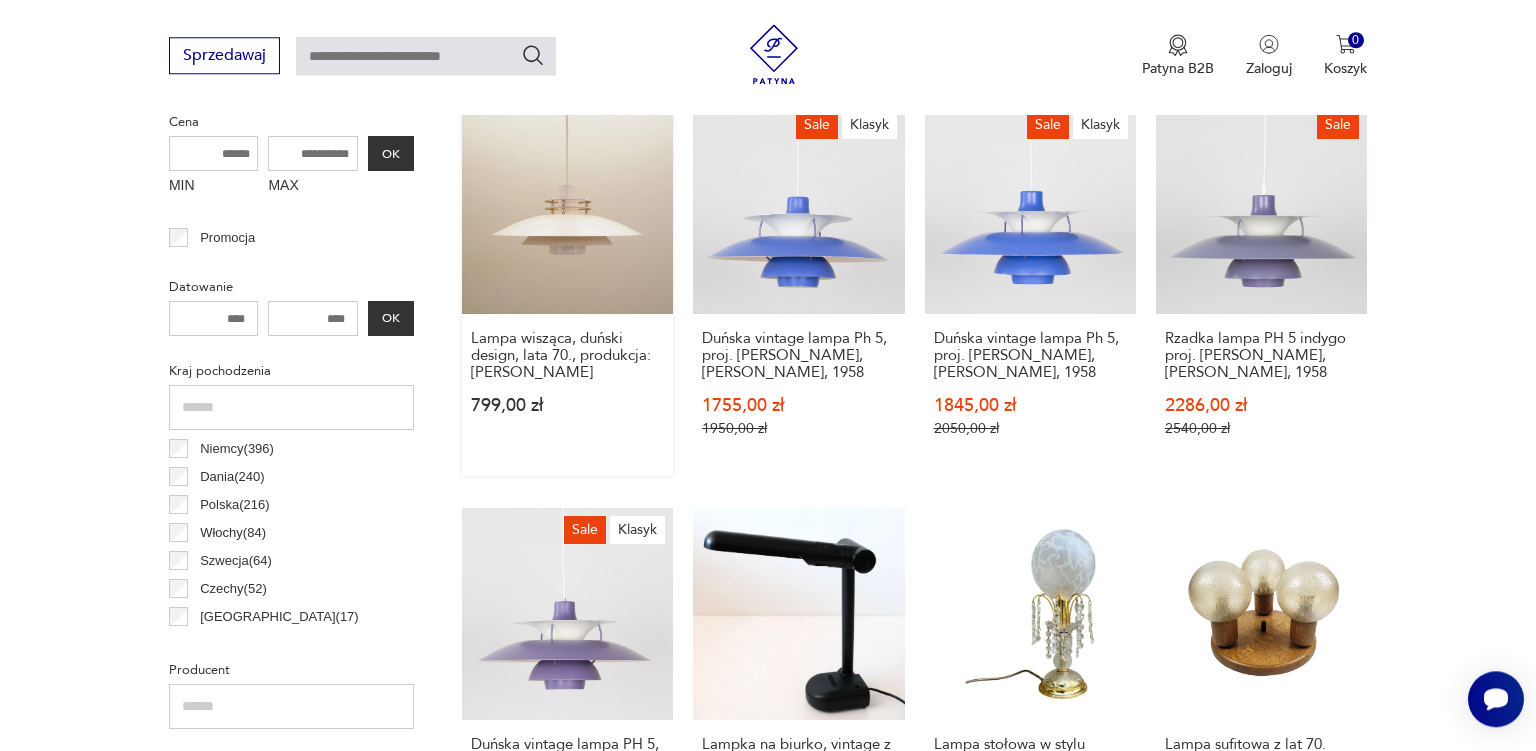 click on "Lampa wisząca, duński design, lata 70., produkcja: [PERSON_NAME] 799,00 zł" at bounding box center (567, 289) 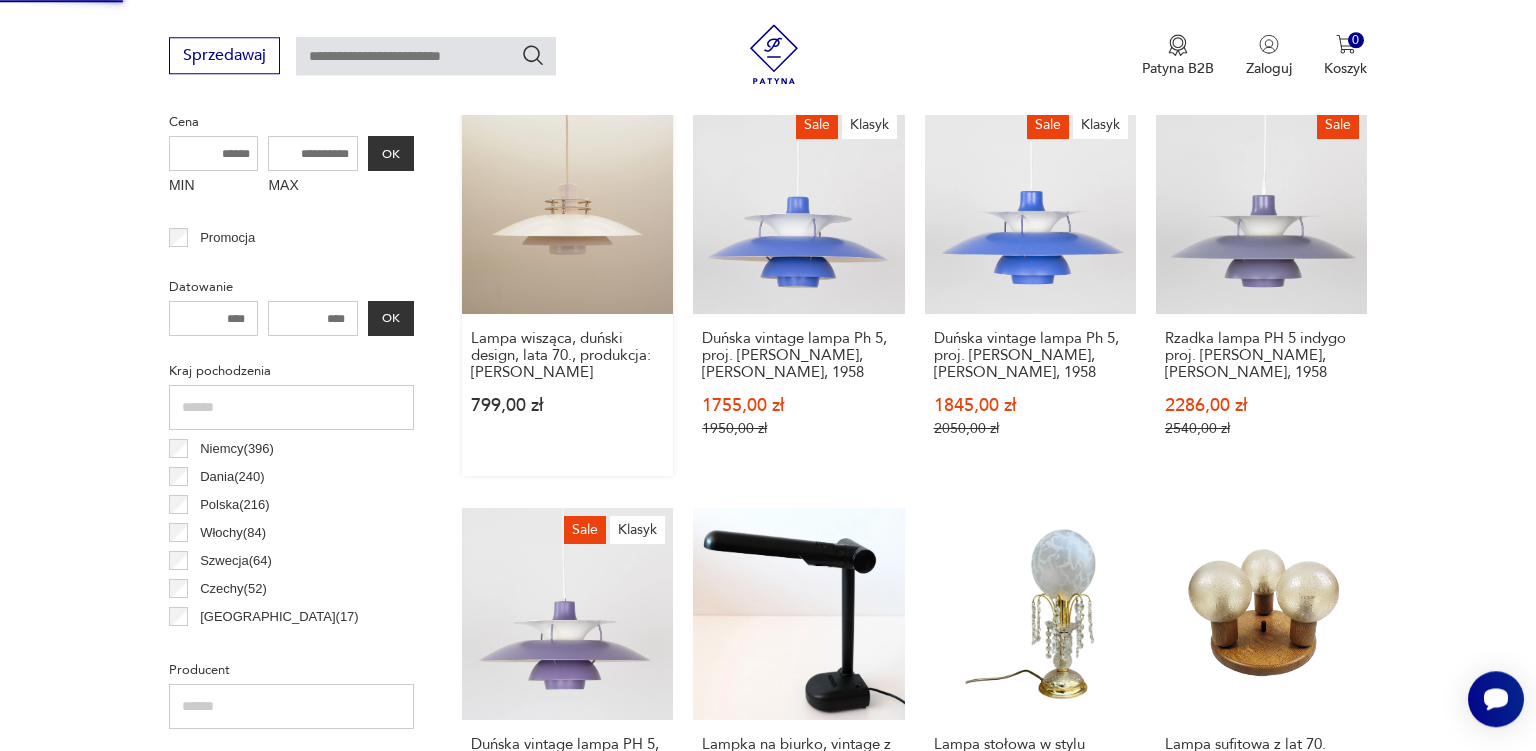 scroll, scrollTop: 299, scrollLeft: 0, axis: vertical 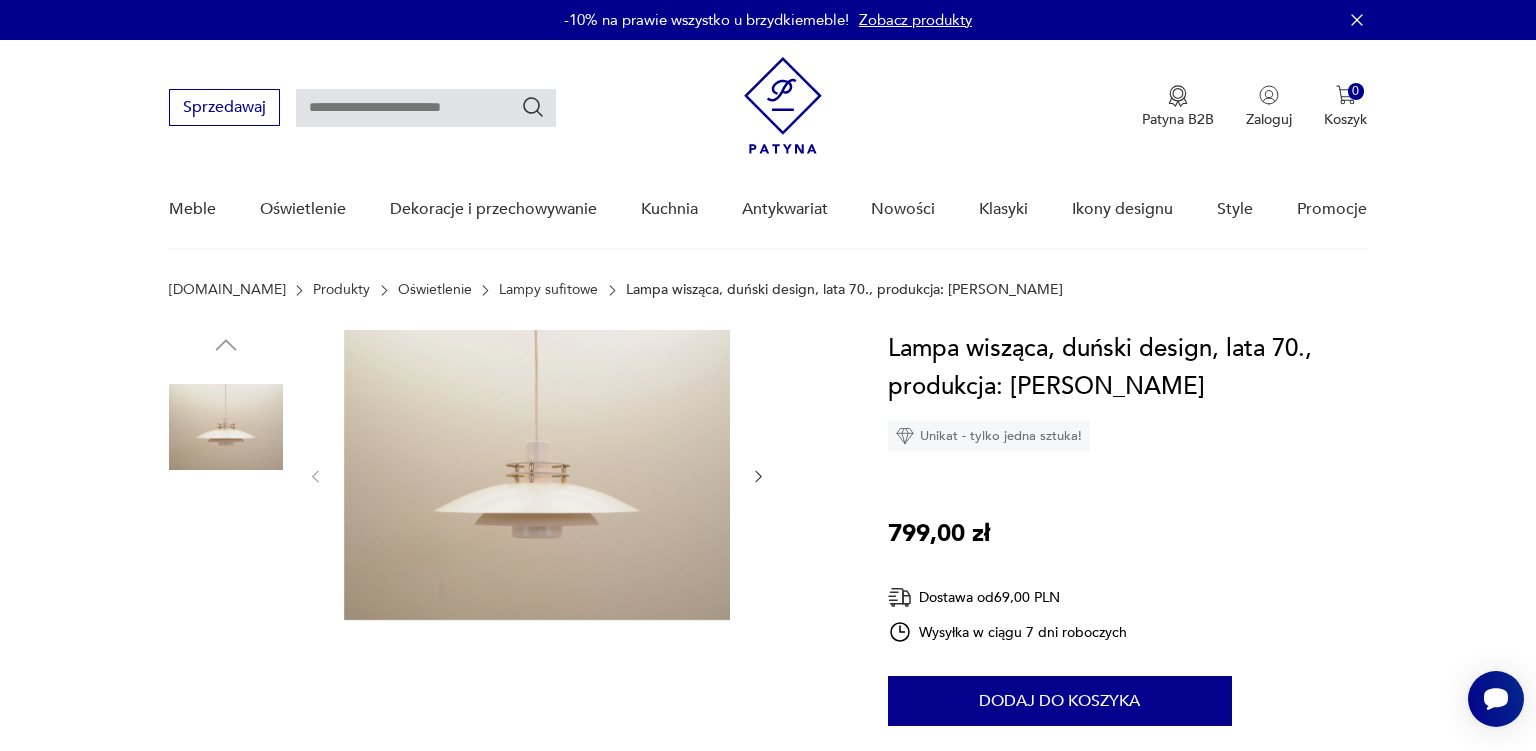 click at bounding box center [226, 555] 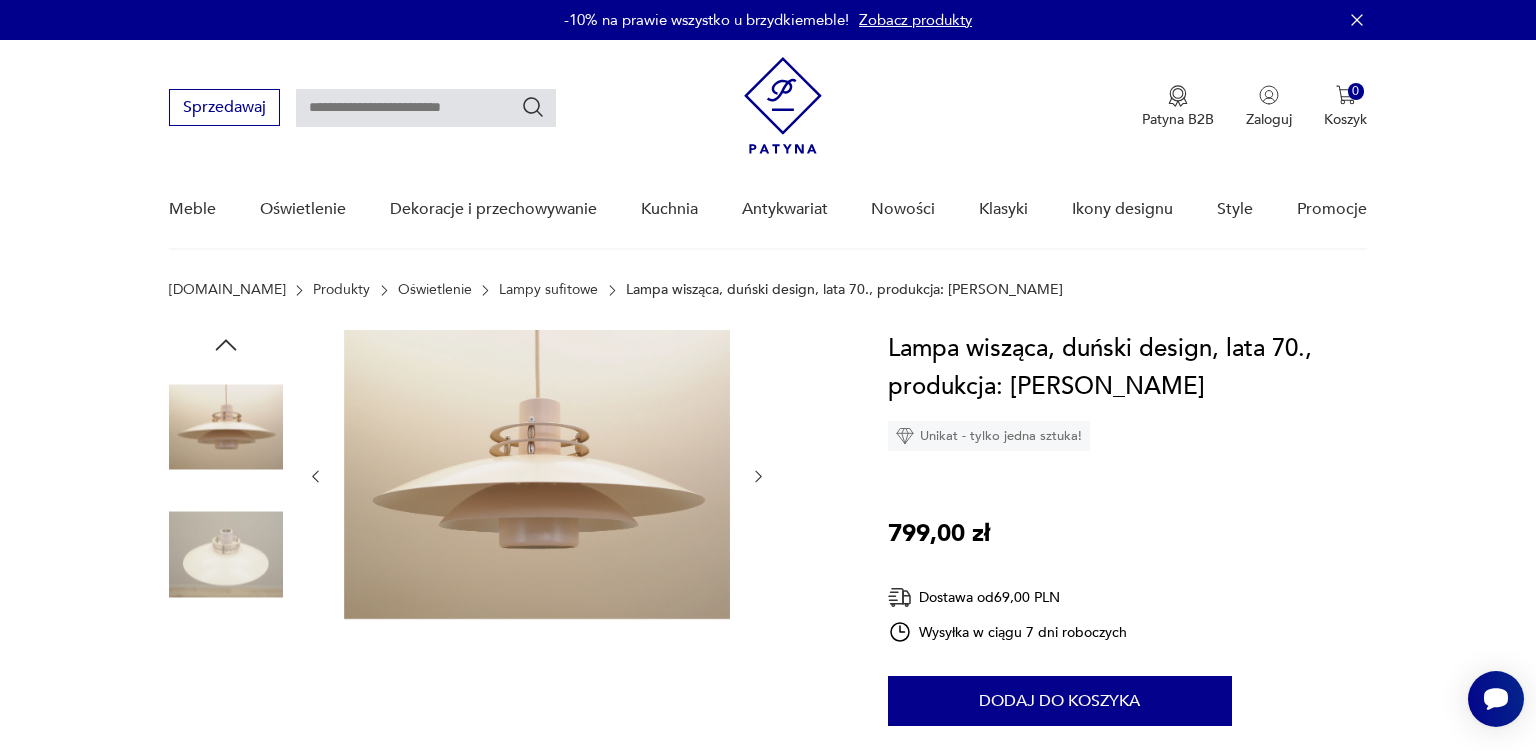 click at bounding box center [226, 682] 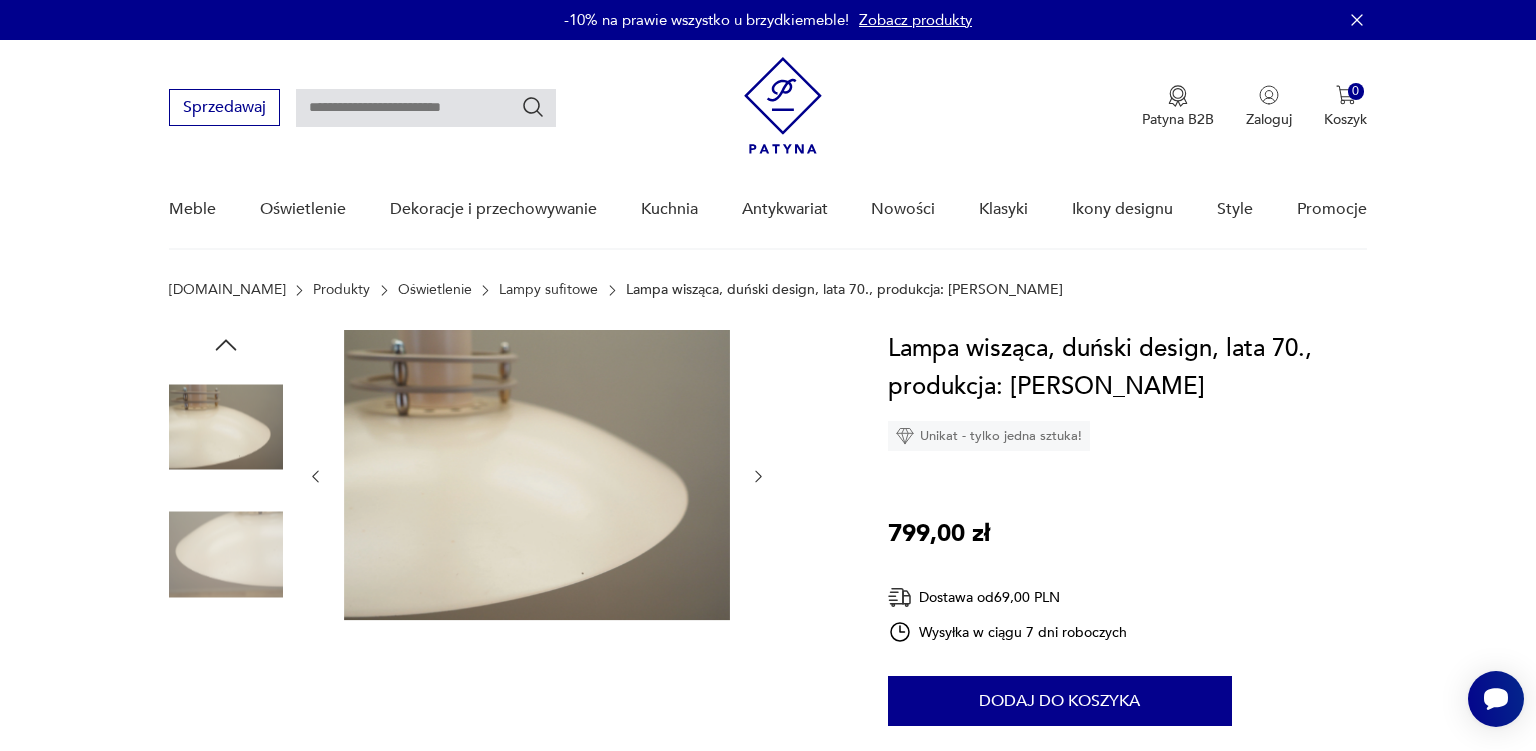 click at bounding box center (226, 682) 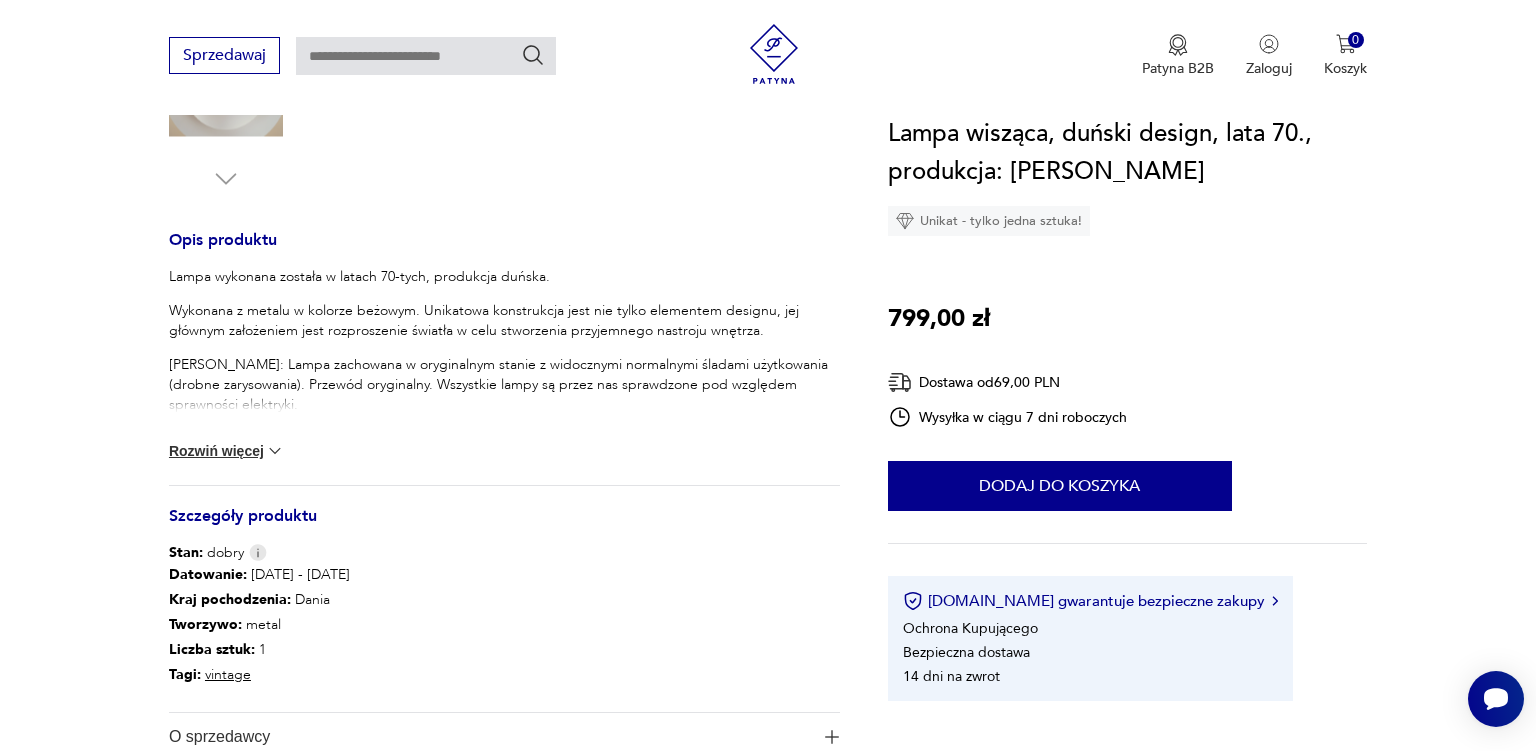 scroll, scrollTop: 679, scrollLeft: 0, axis: vertical 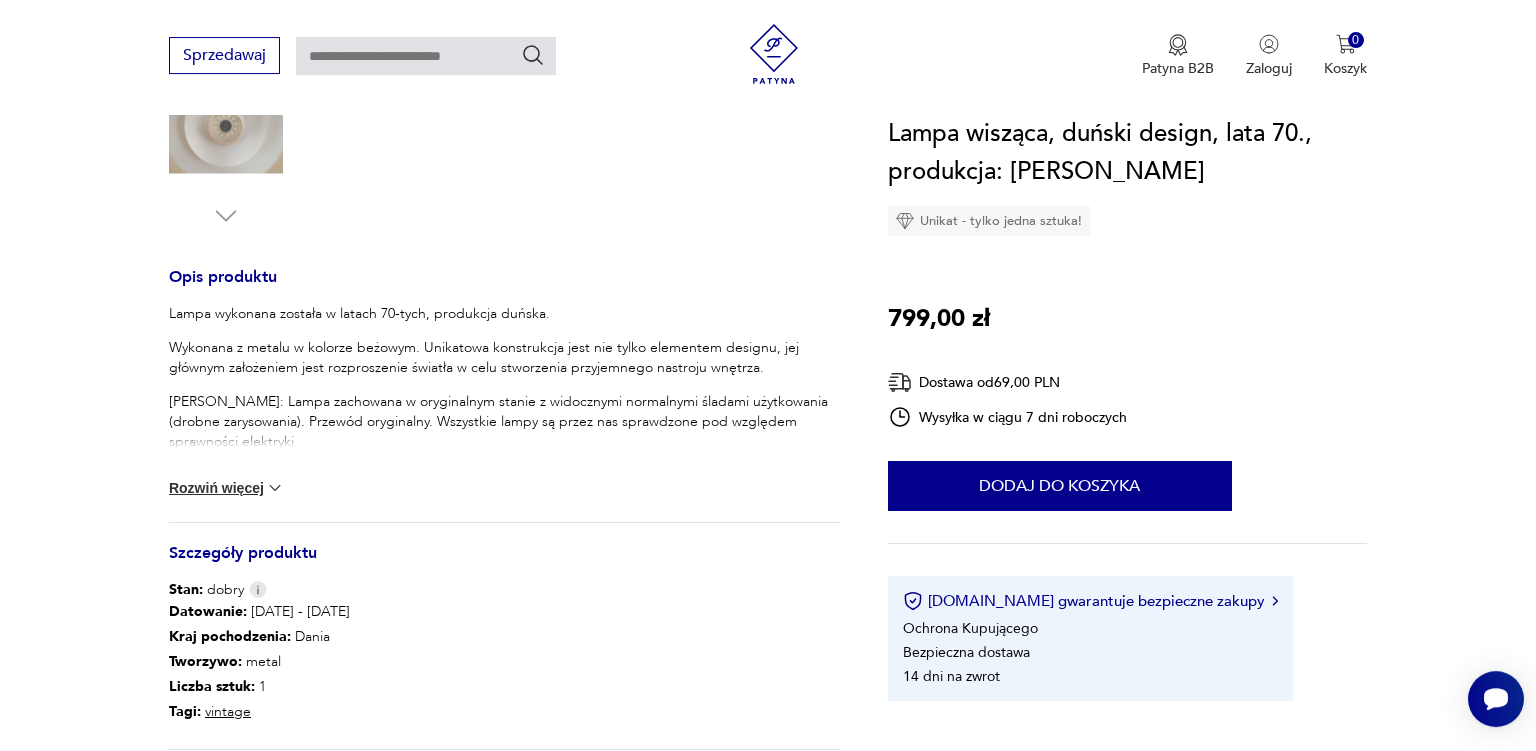 click on "Lampa wykonana została w latach 70-tych, produkcja duńska.
Wykonana z metalu w kolorze beżowym. Unikatowa konstrukcja jest nie tylko elementem designu, jej głównym założeniem jest rozproszenie światła w celu stworzenia przyjemnego nastroju wnętrza.
Stan: Lampa zachowana w oryginalnym stanie z widocznymi normalnymi śladami użytkowania (drobne zarysowania). Przewód oryginalny. Wszystkie lampy są przez nas sprawdzone pod względem sprawności elektryki.
Dane techniczne
wysokość:
17 cm
szerokość:
37 cm
głębokość:
37 cm
Cena transportu nie obejmuje wniesienia.
Rozwiń więcej" at bounding box center [504, 413] 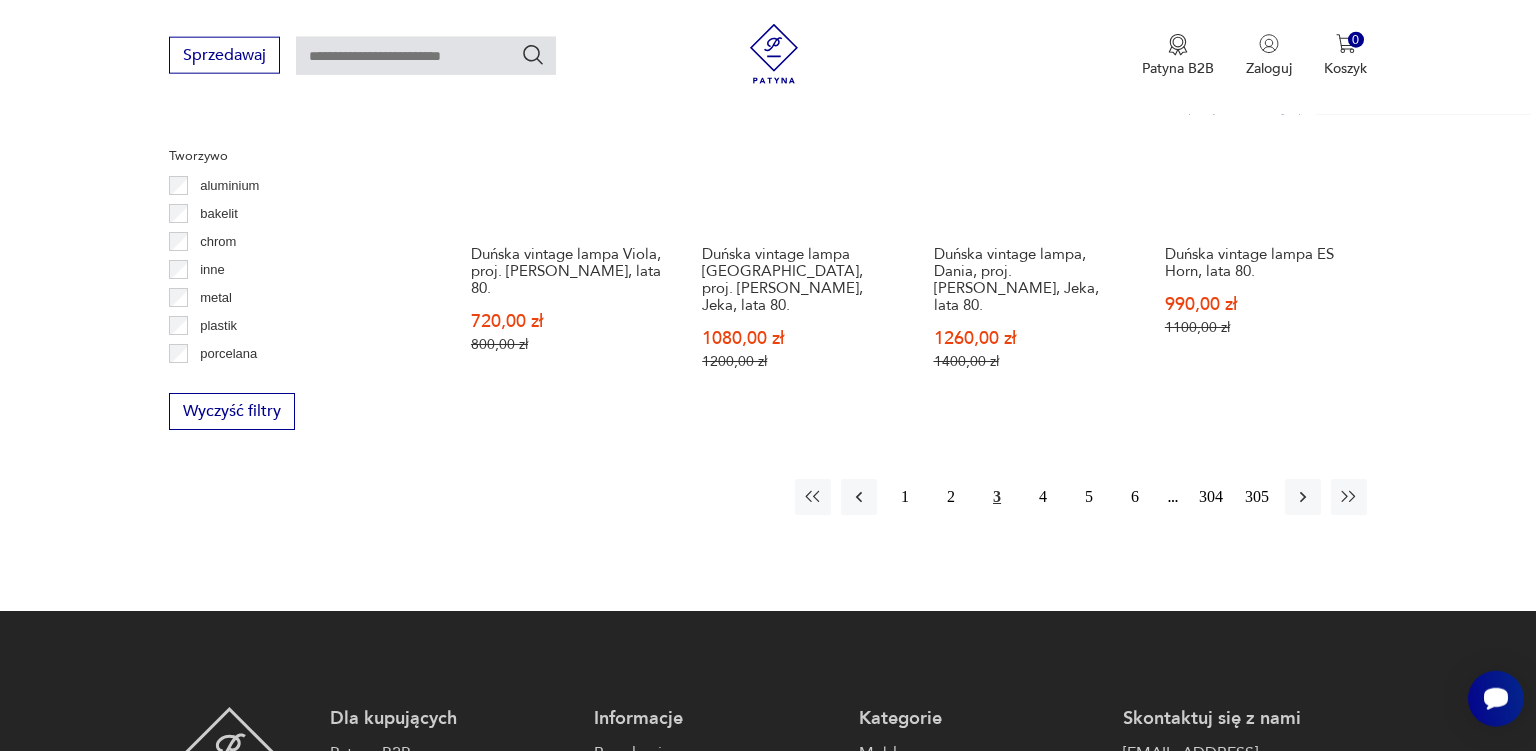 scroll, scrollTop: 2083, scrollLeft: 0, axis: vertical 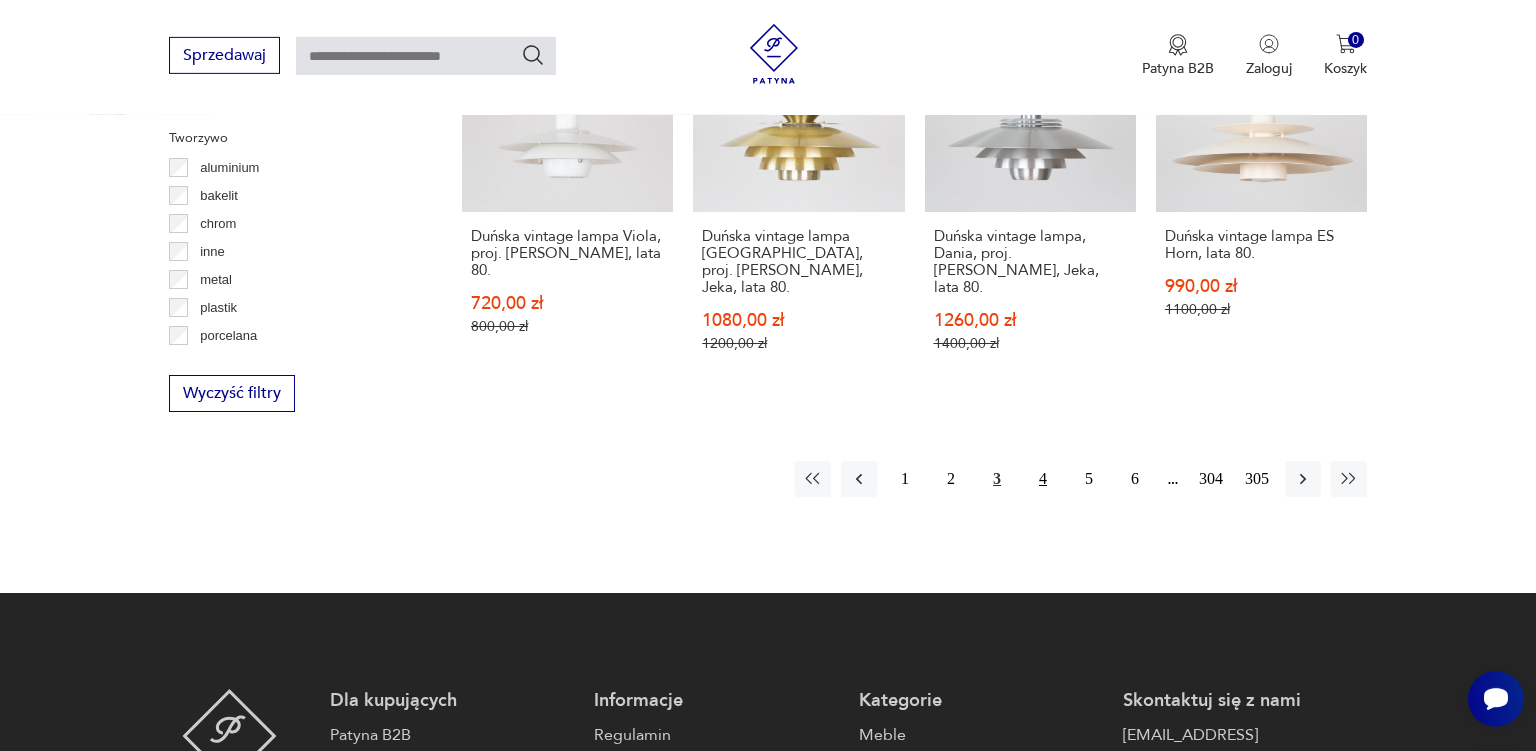 click on "4" at bounding box center [1043, 479] 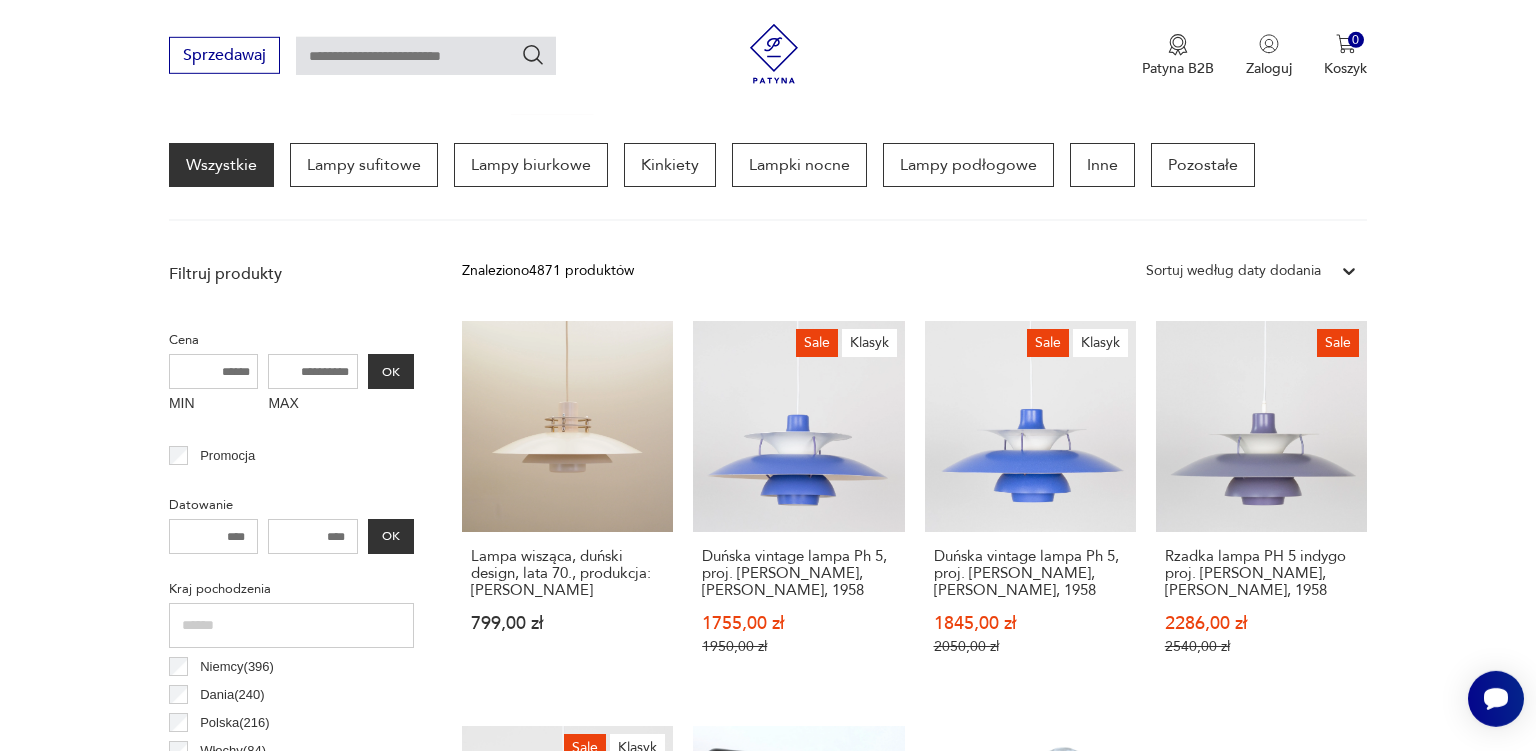 scroll, scrollTop: 470, scrollLeft: 0, axis: vertical 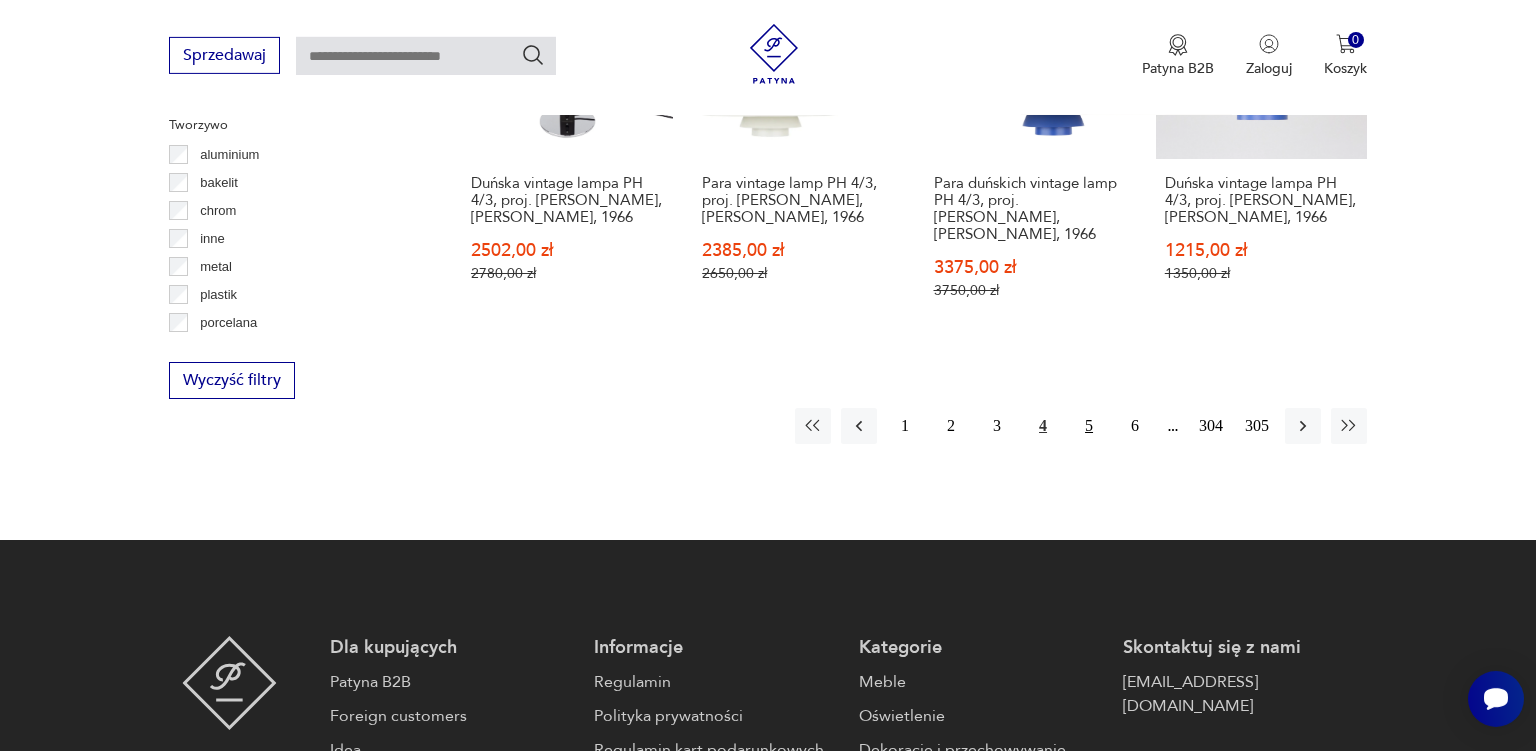 click on "5" at bounding box center [1089, 426] 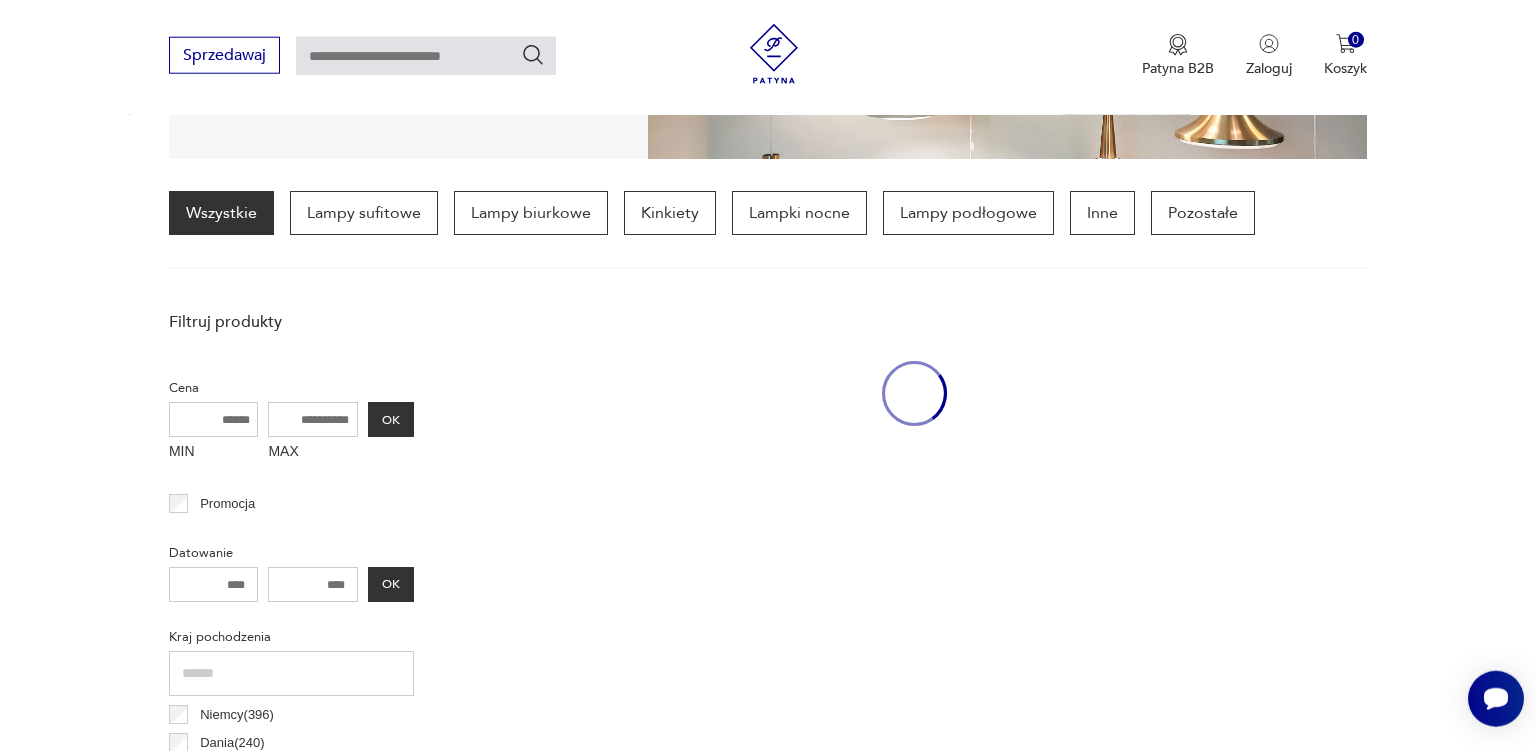 scroll, scrollTop: 470, scrollLeft: 0, axis: vertical 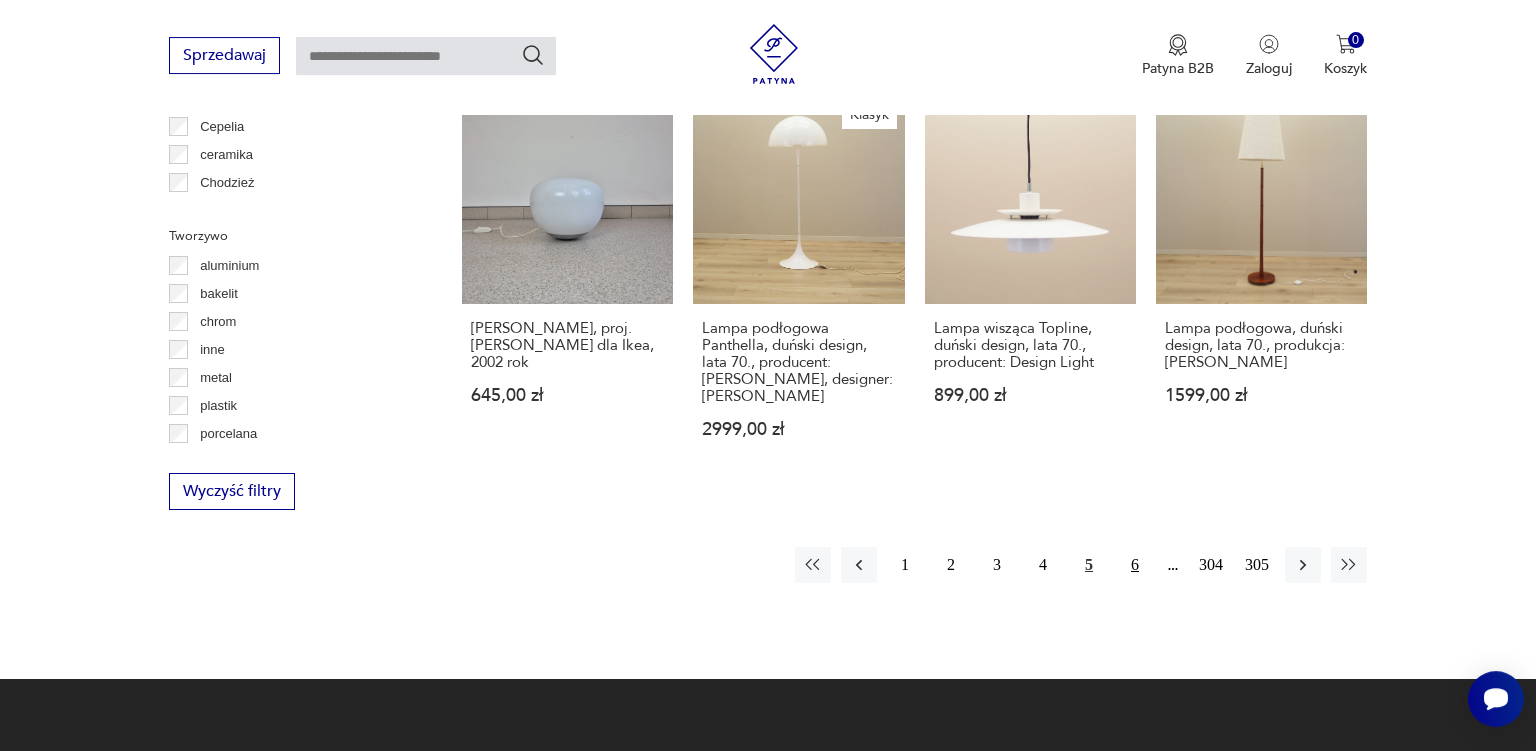 click on "6" at bounding box center (1135, 565) 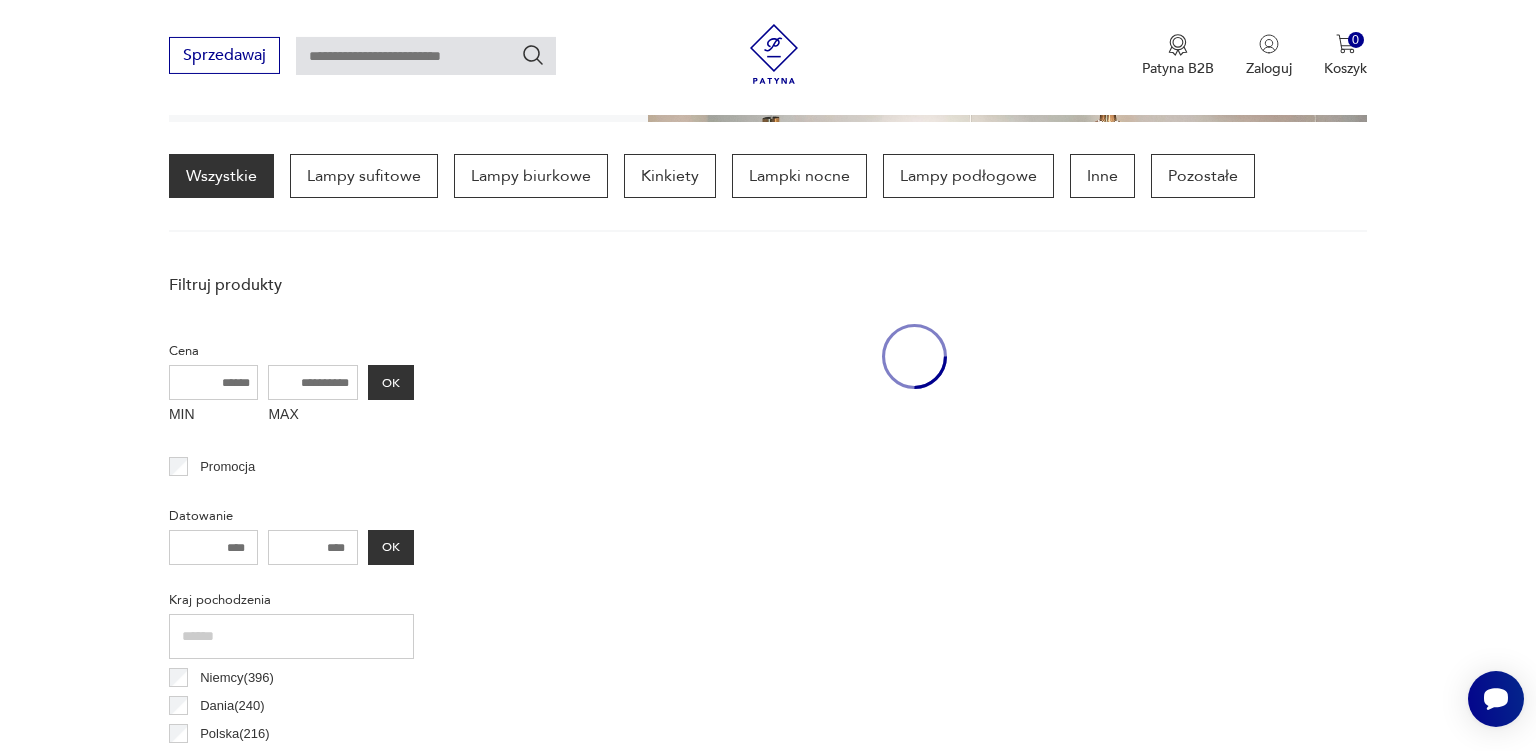 scroll, scrollTop: 470, scrollLeft: 0, axis: vertical 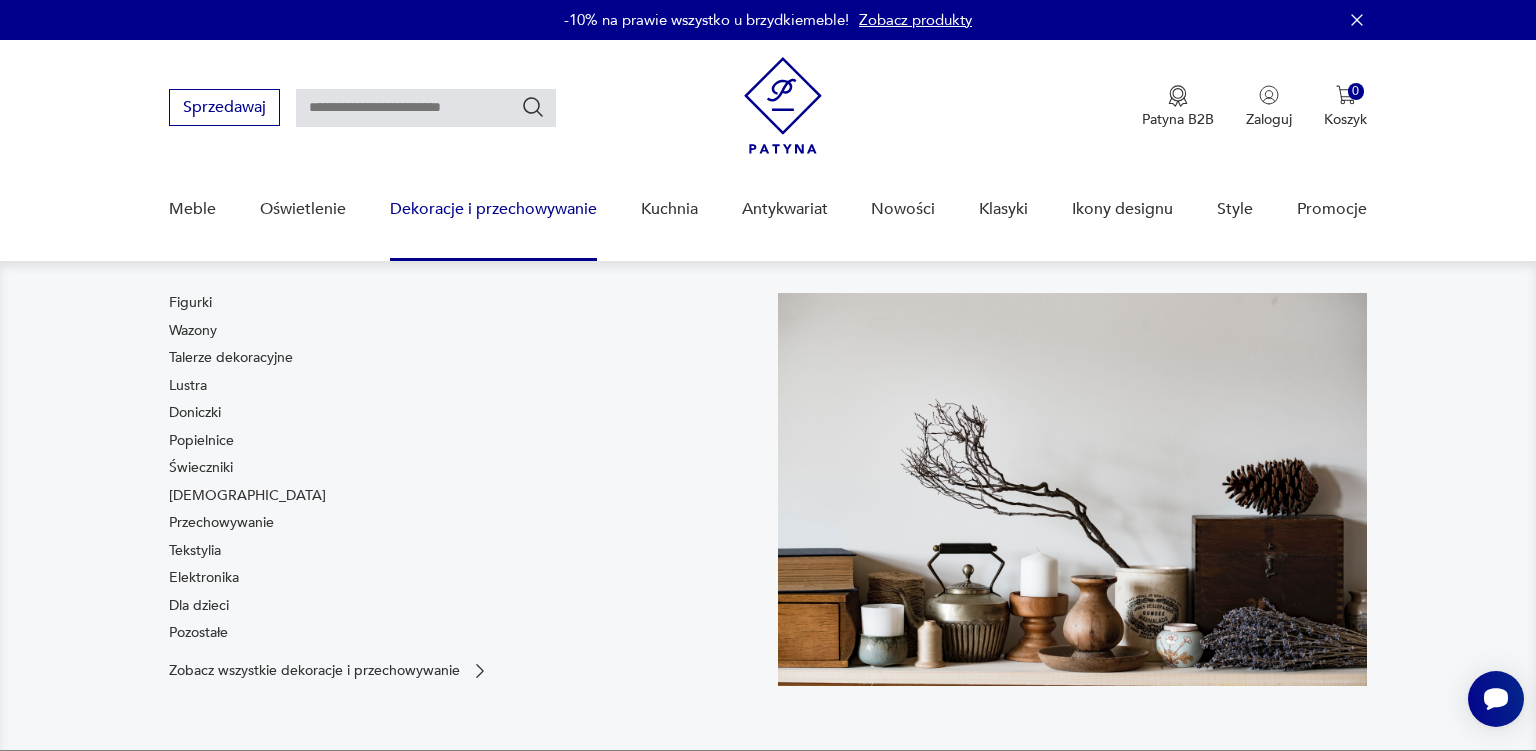 click on "Dekoracje i przechowywanie" at bounding box center [493, 209] 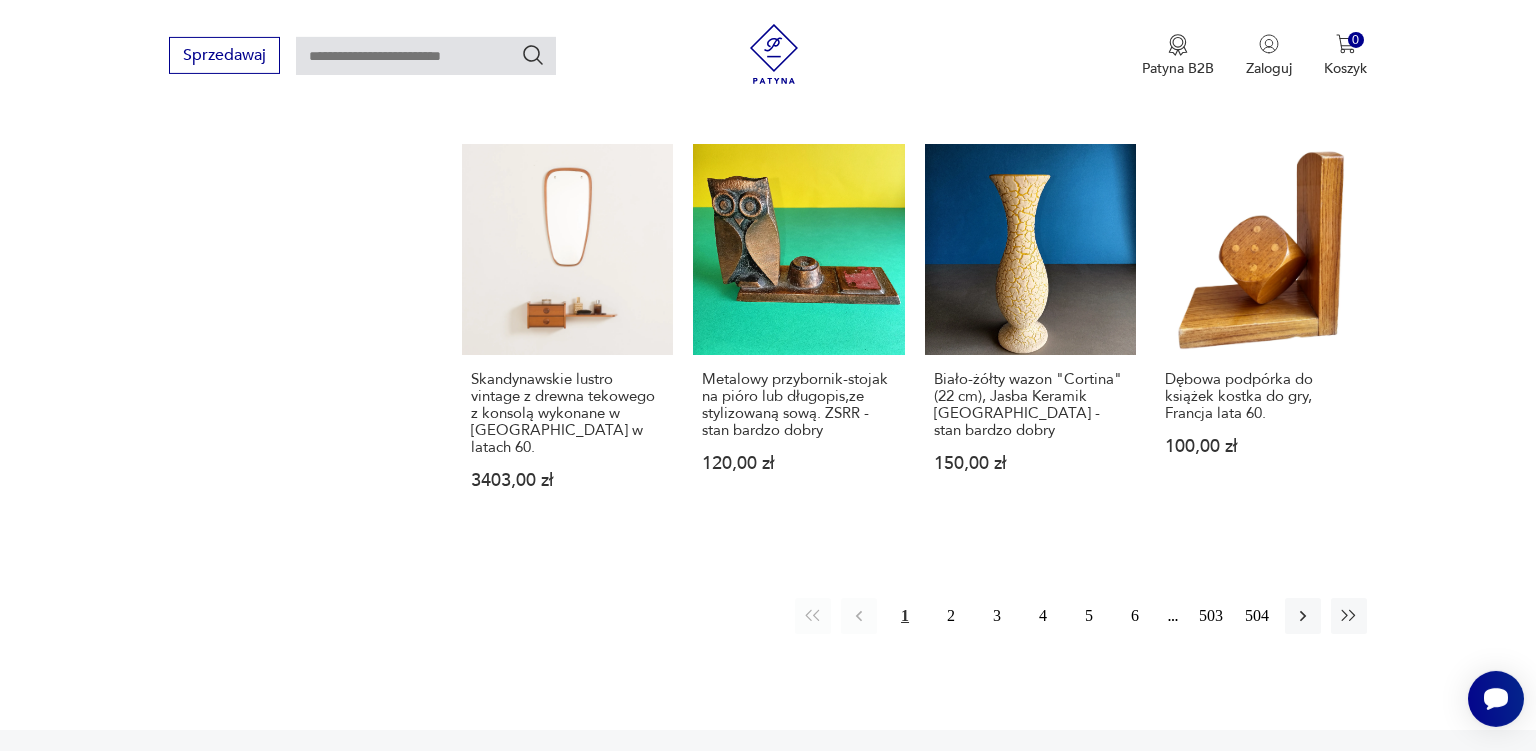scroll, scrollTop: 2081, scrollLeft: 0, axis: vertical 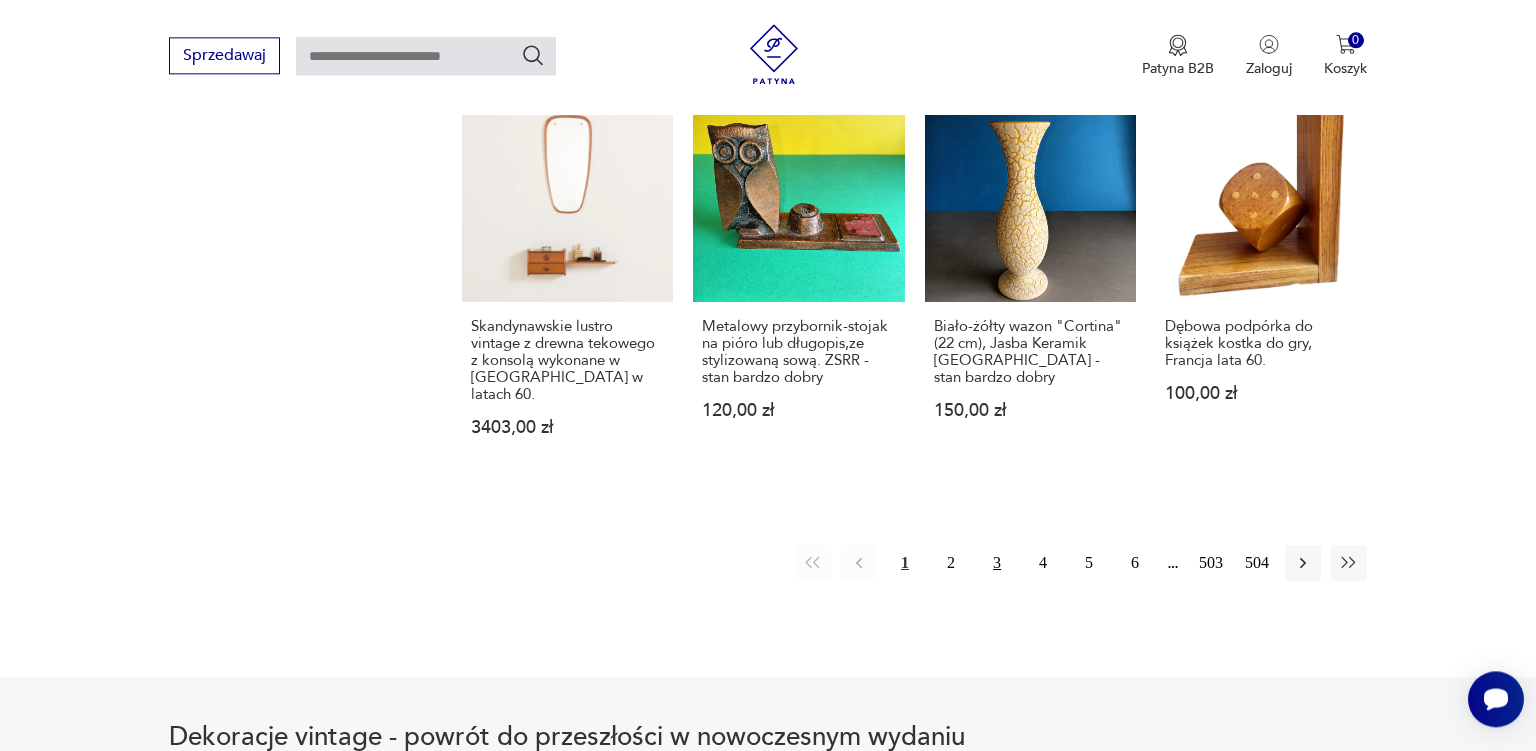 click on "3" at bounding box center (997, 563) 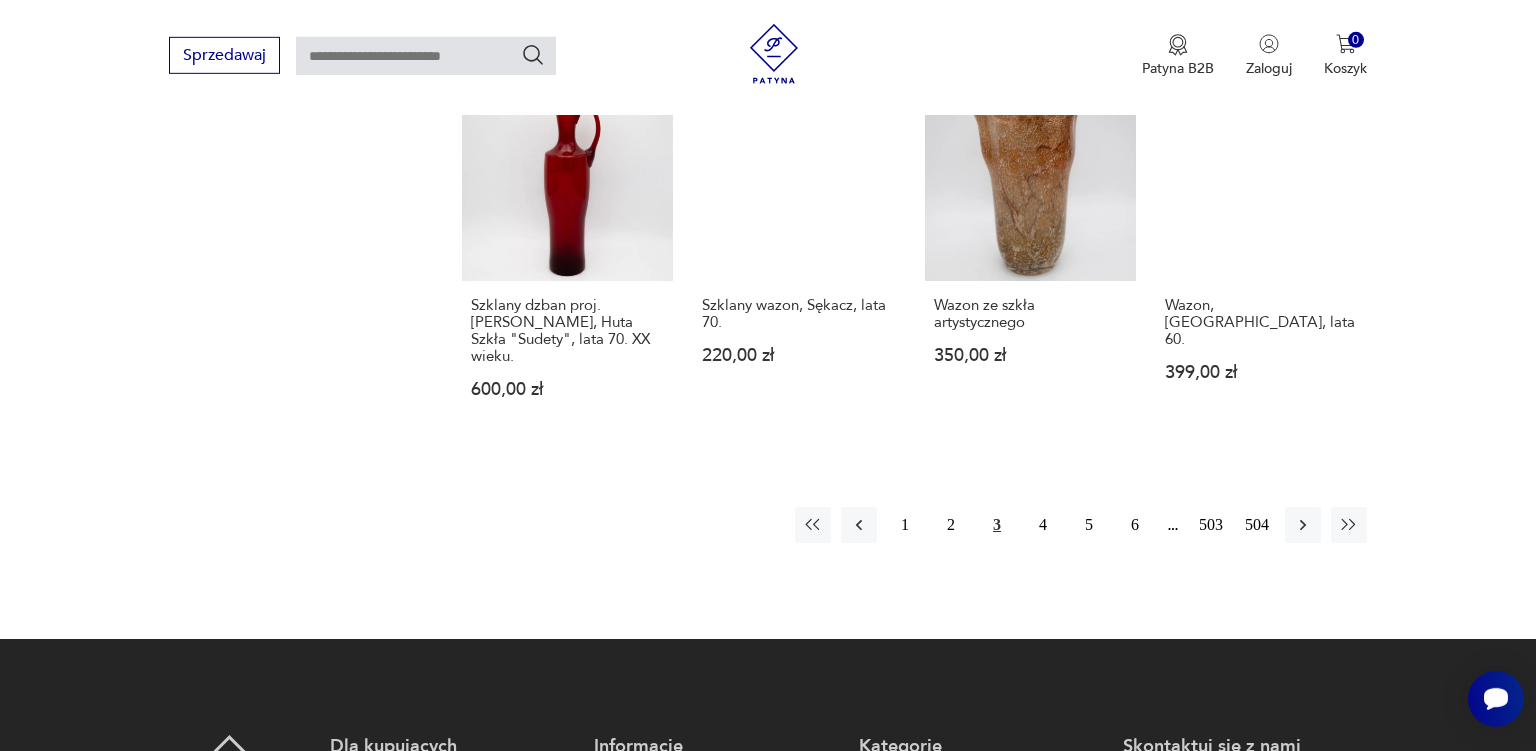 scroll, scrollTop: 2105, scrollLeft: 0, axis: vertical 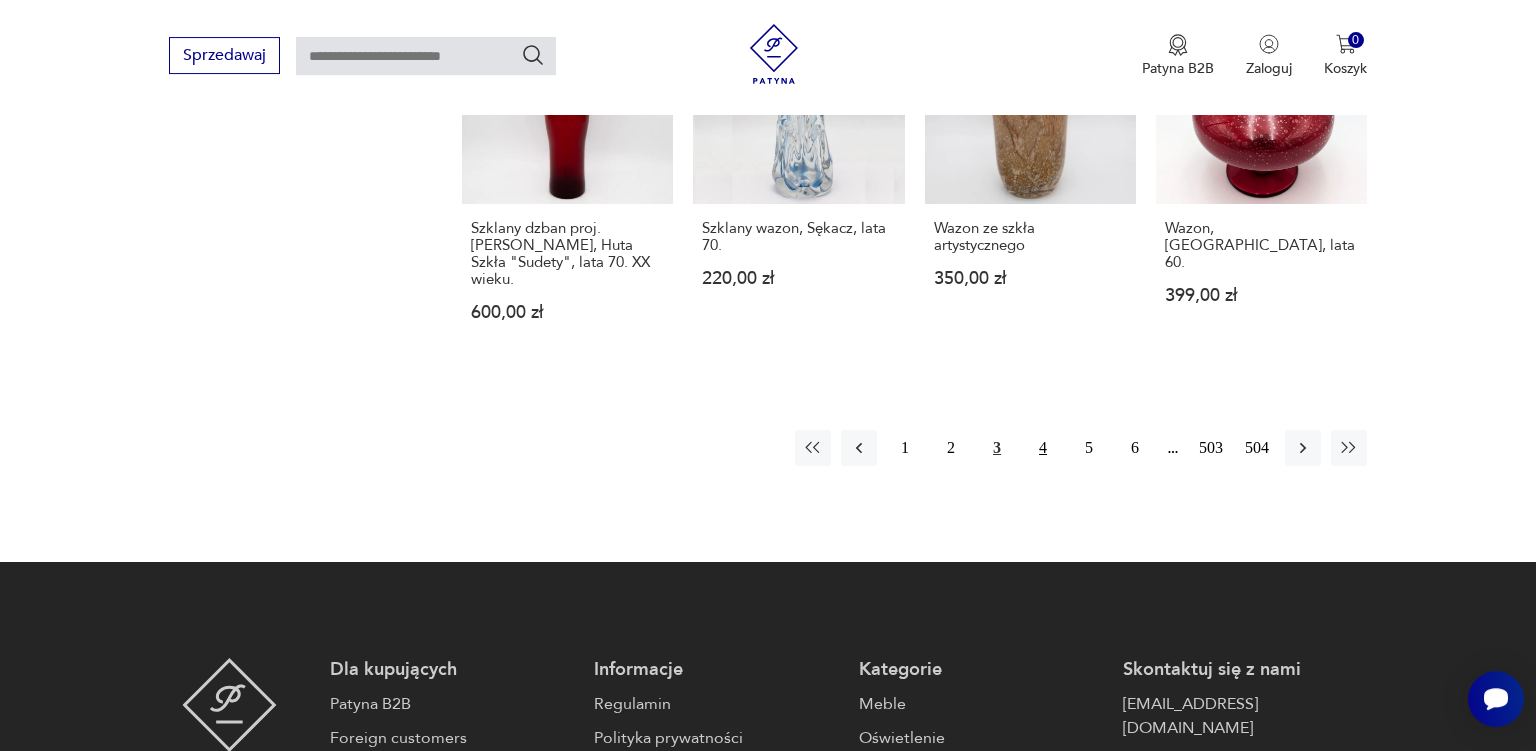 click on "4" at bounding box center [1043, 448] 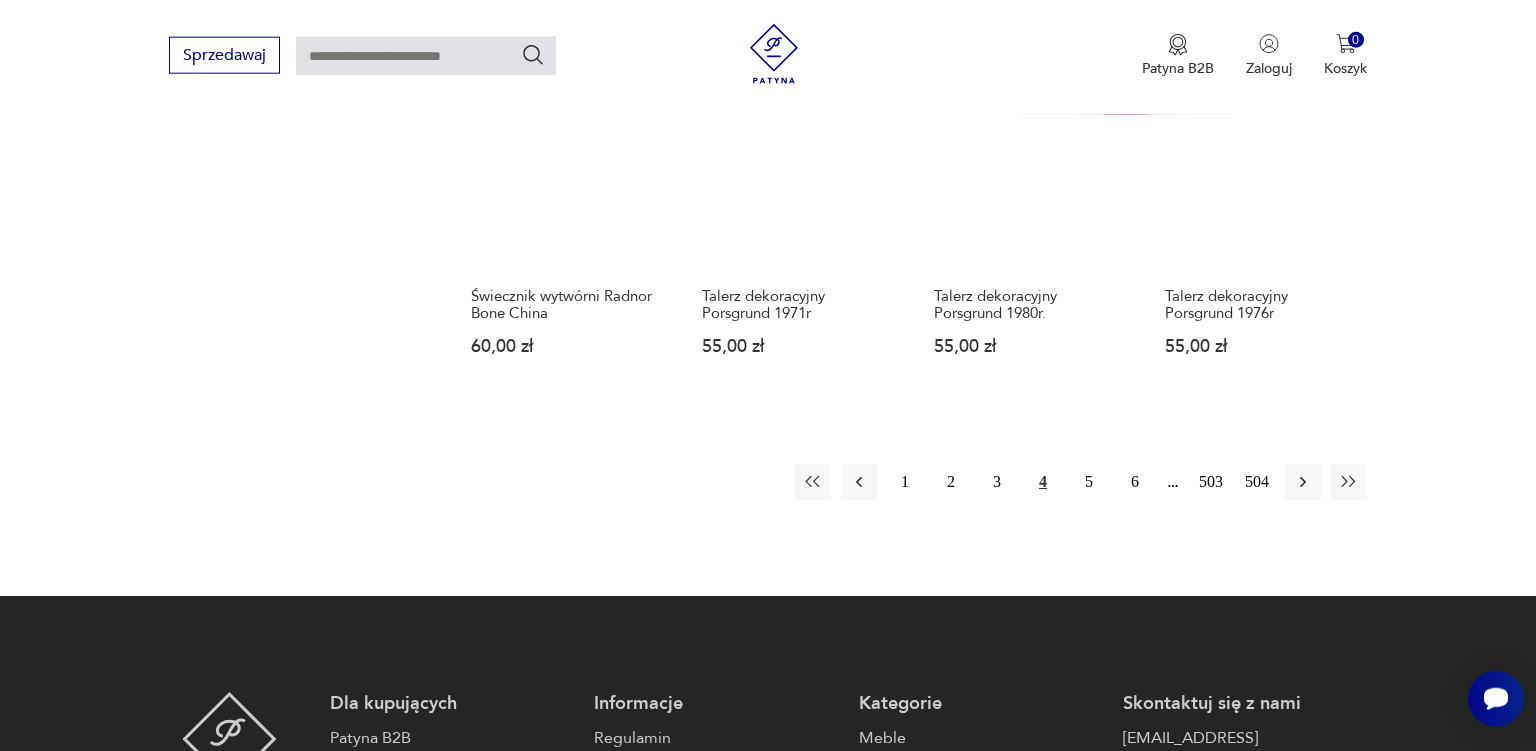 scroll, scrollTop: 2007, scrollLeft: 0, axis: vertical 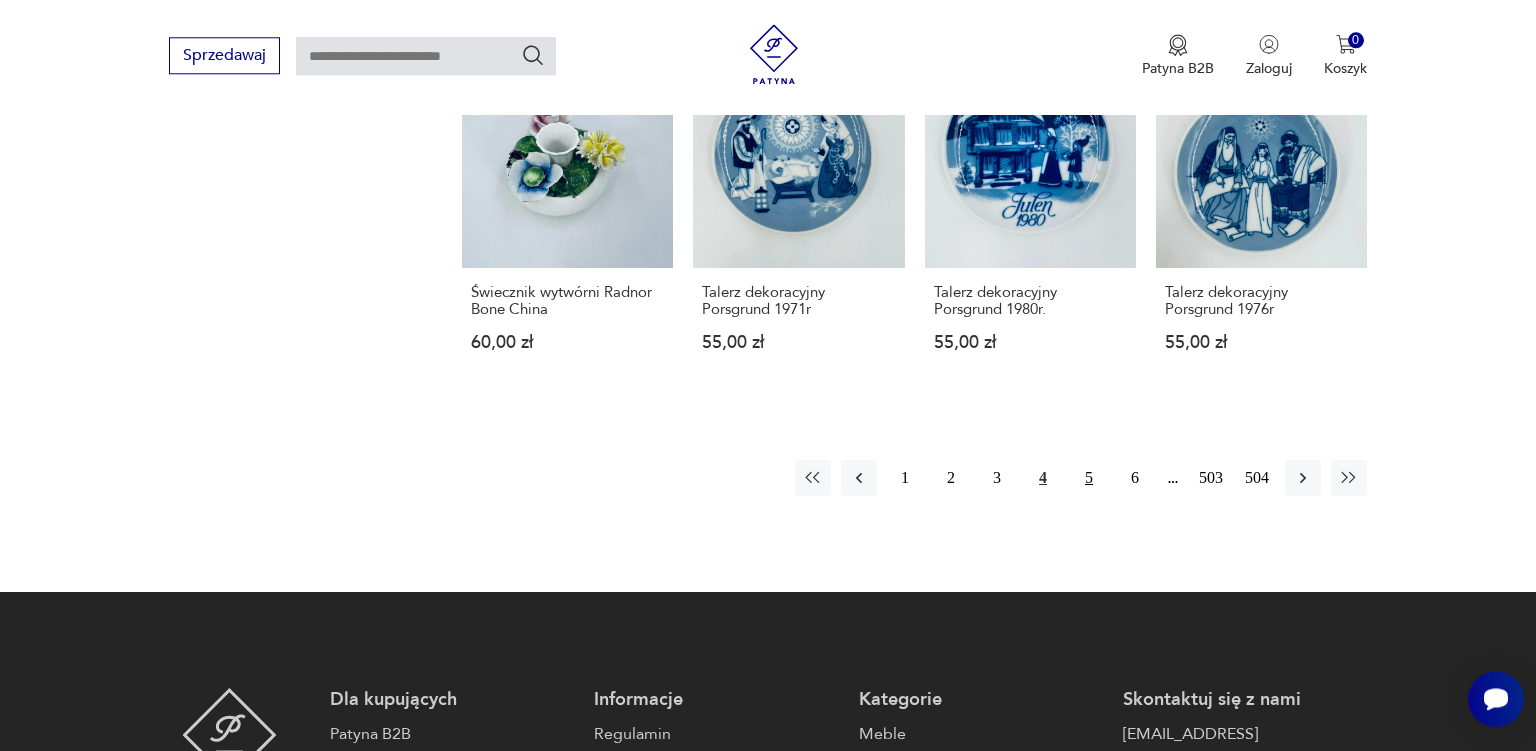 click on "5" at bounding box center [1089, 478] 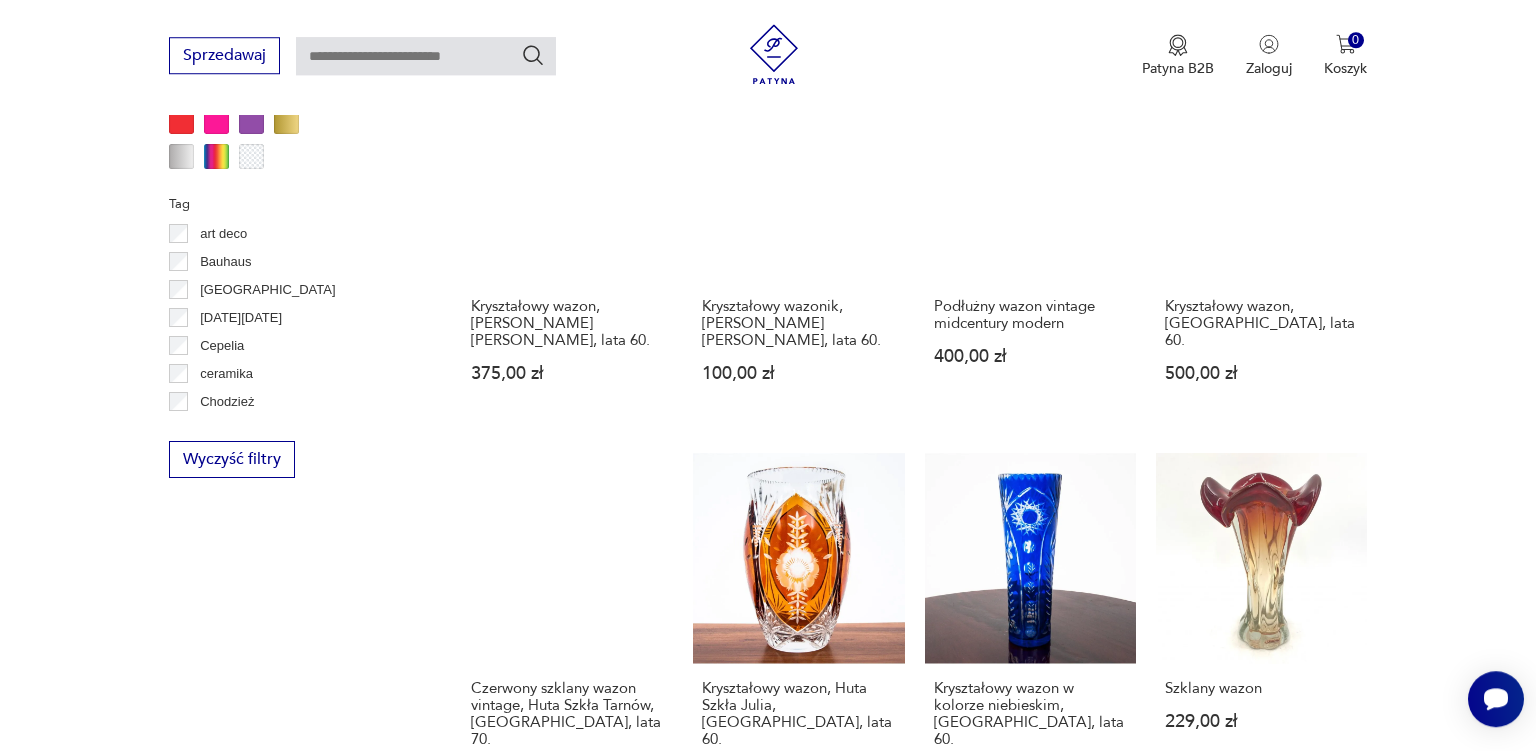 scroll, scrollTop: 1972, scrollLeft: 0, axis: vertical 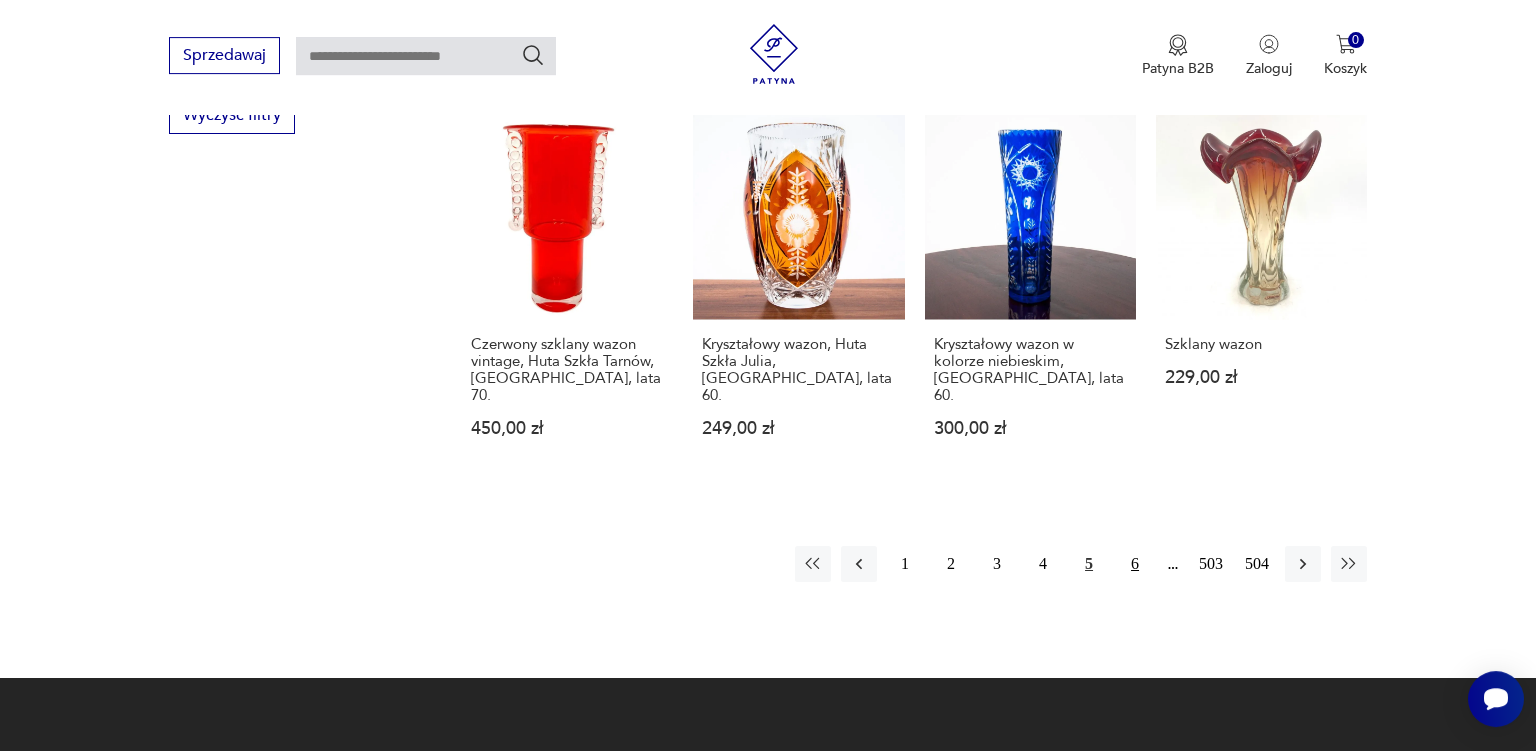 click on "6" at bounding box center (1135, 564) 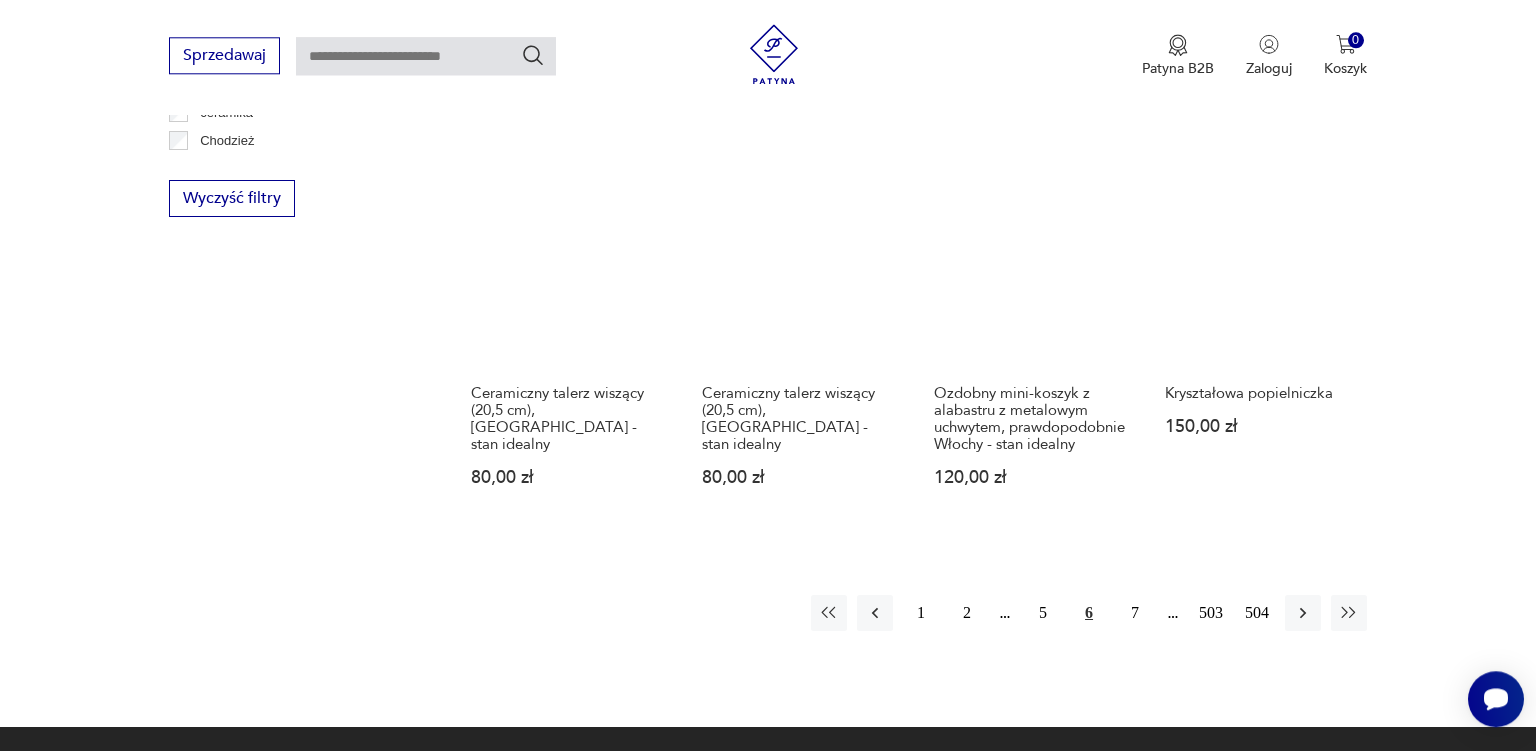 scroll, scrollTop: 1892, scrollLeft: 0, axis: vertical 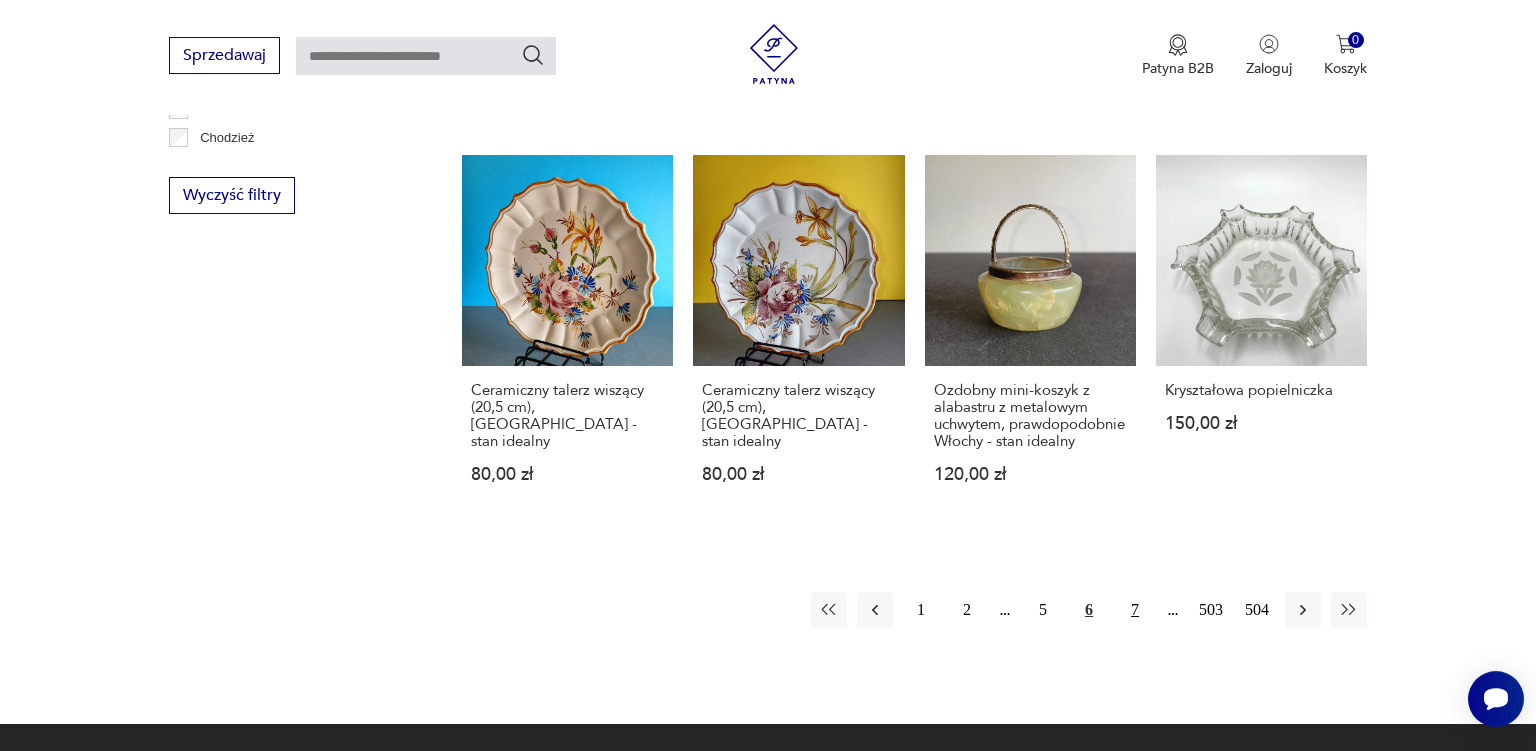 click on "7" at bounding box center (1135, 610) 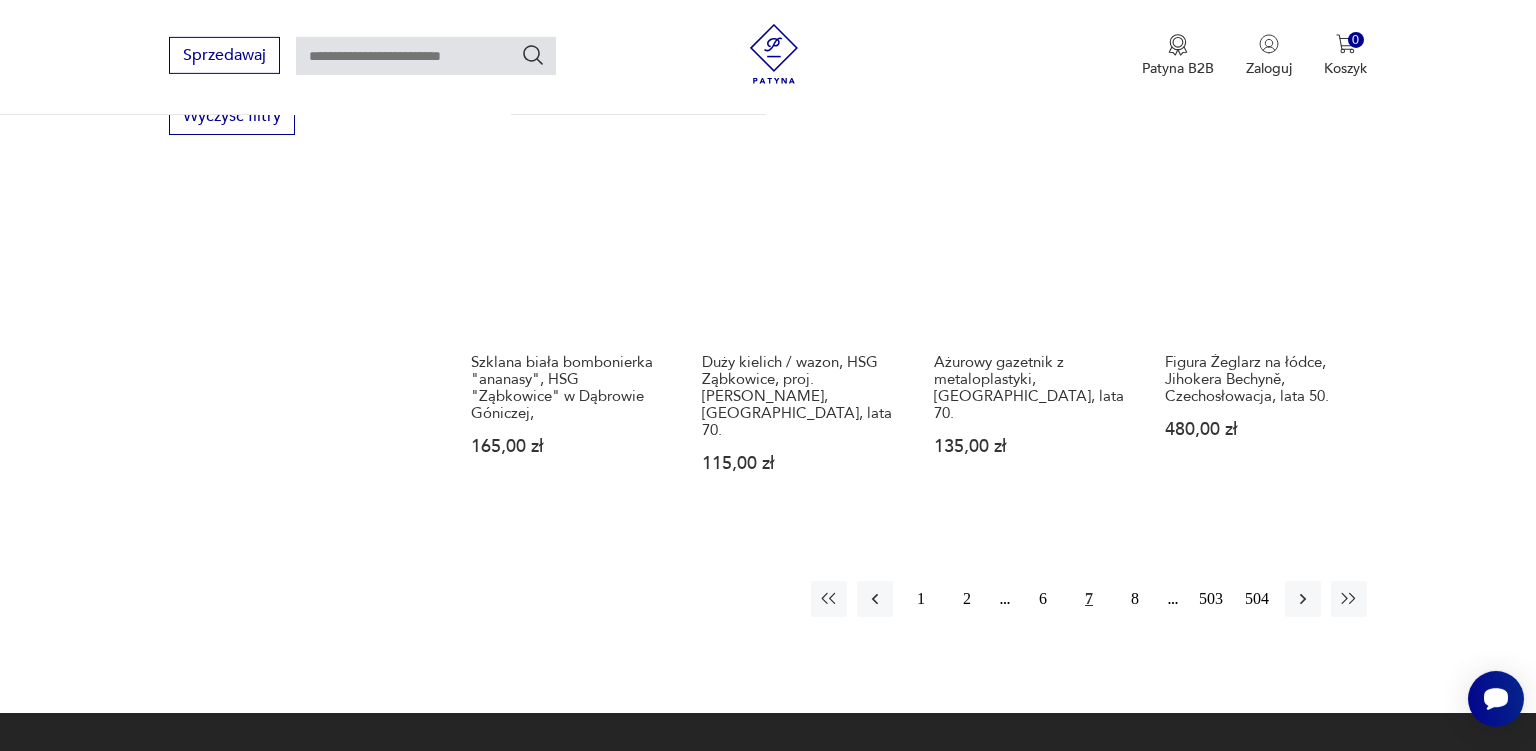 scroll, scrollTop: 2022, scrollLeft: 0, axis: vertical 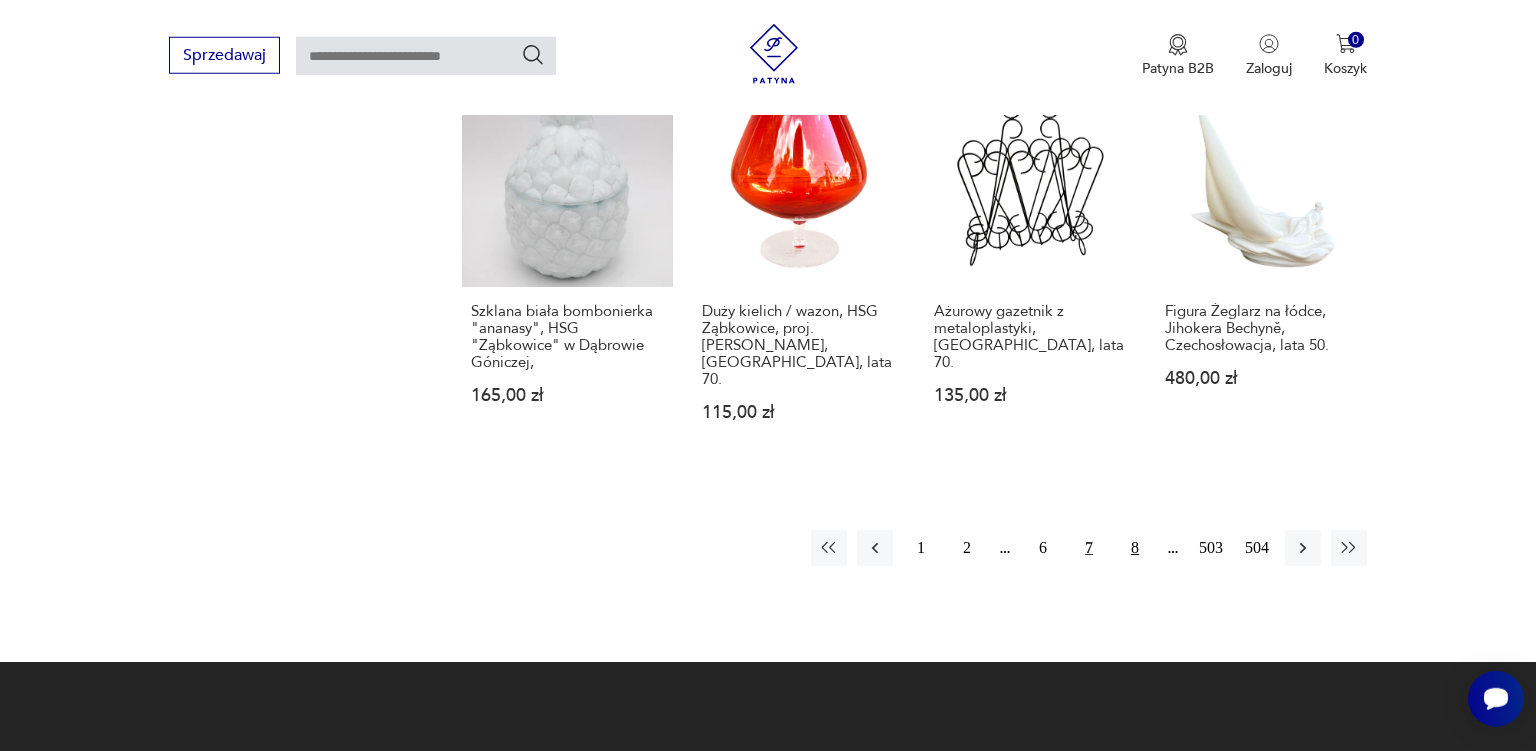 click on "8" at bounding box center (1135, 548) 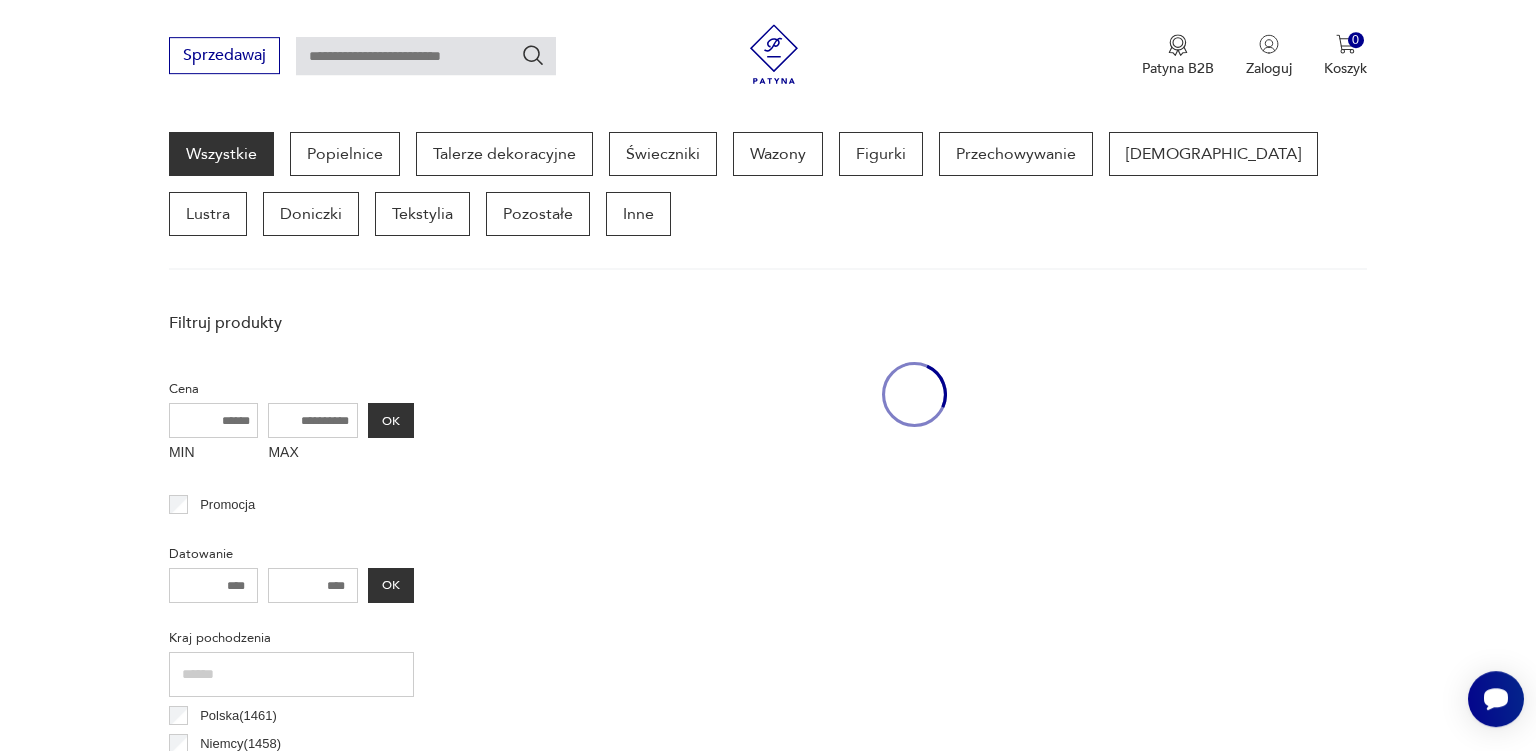 scroll, scrollTop: 529, scrollLeft: 0, axis: vertical 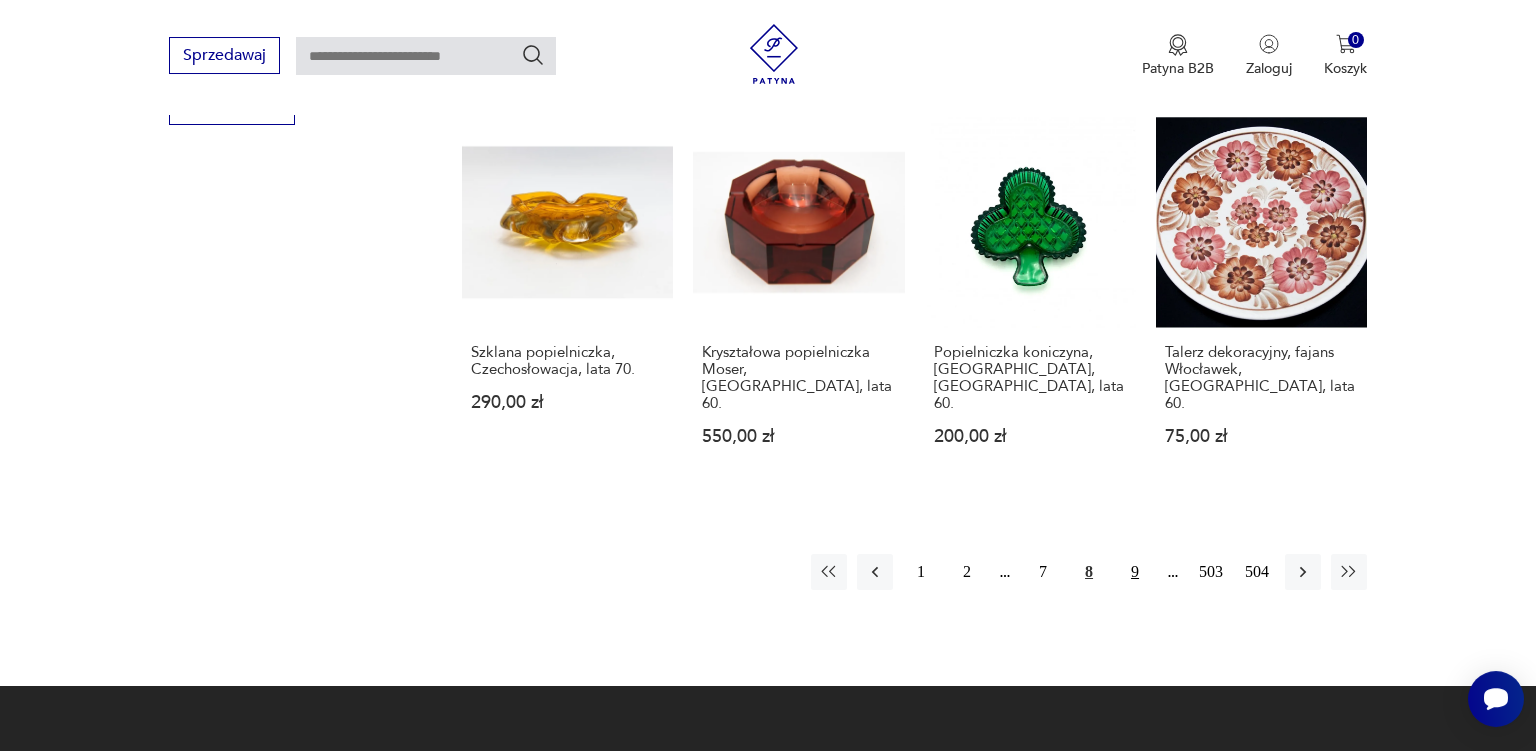click on "9" at bounding box center (1135, 572) 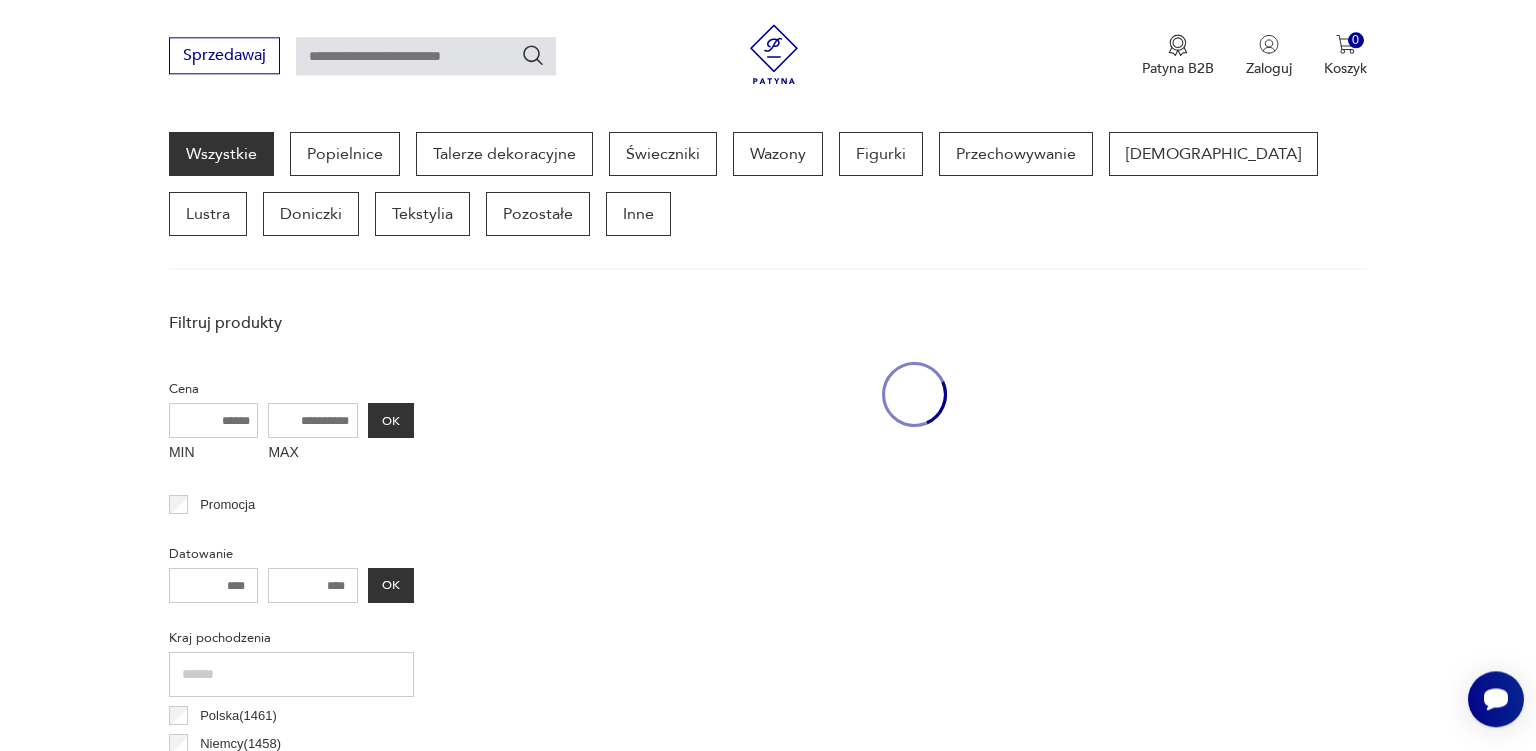 scroll, scrollTop: 529, scrollLeft: 0, axis: vertical 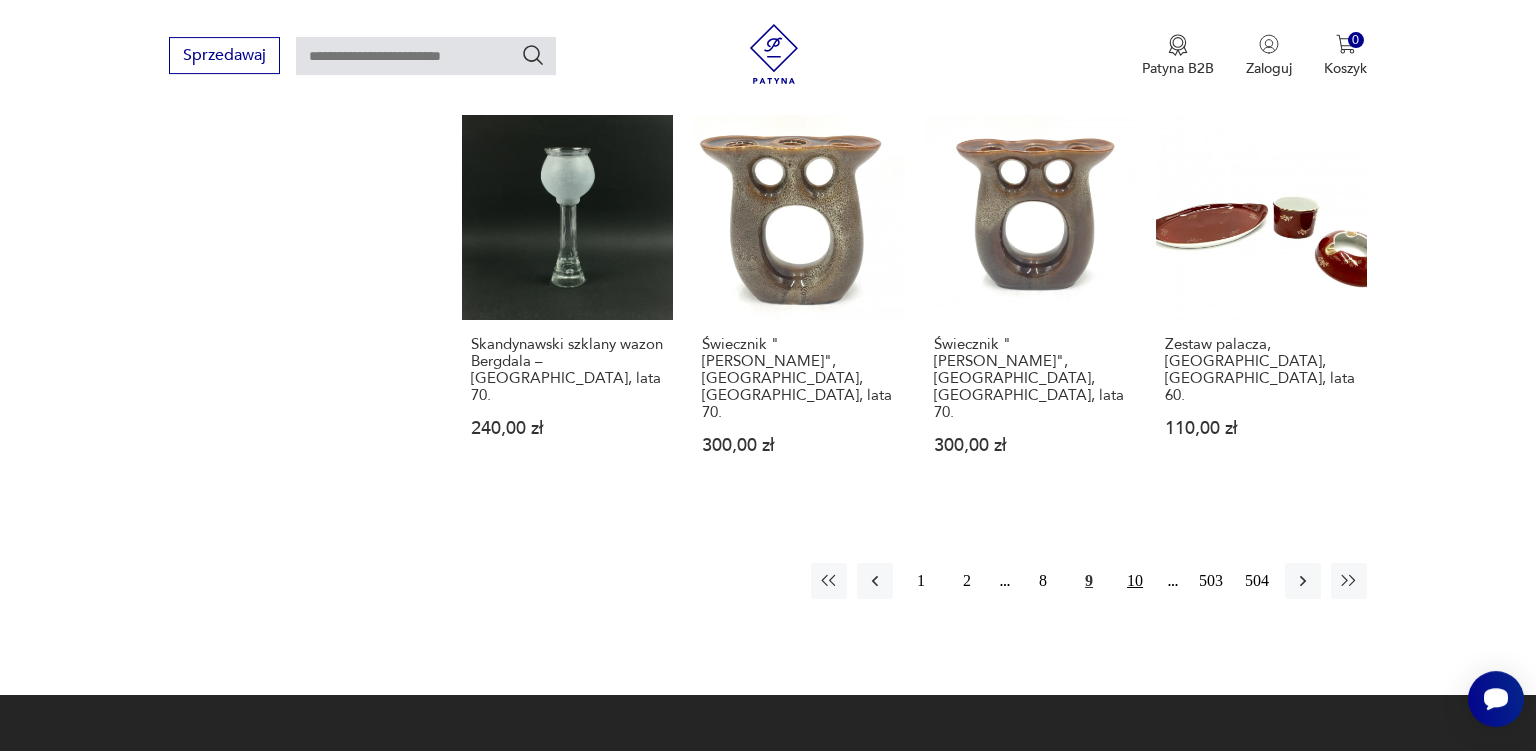 click on "10" at bounding box center [1135, 581] 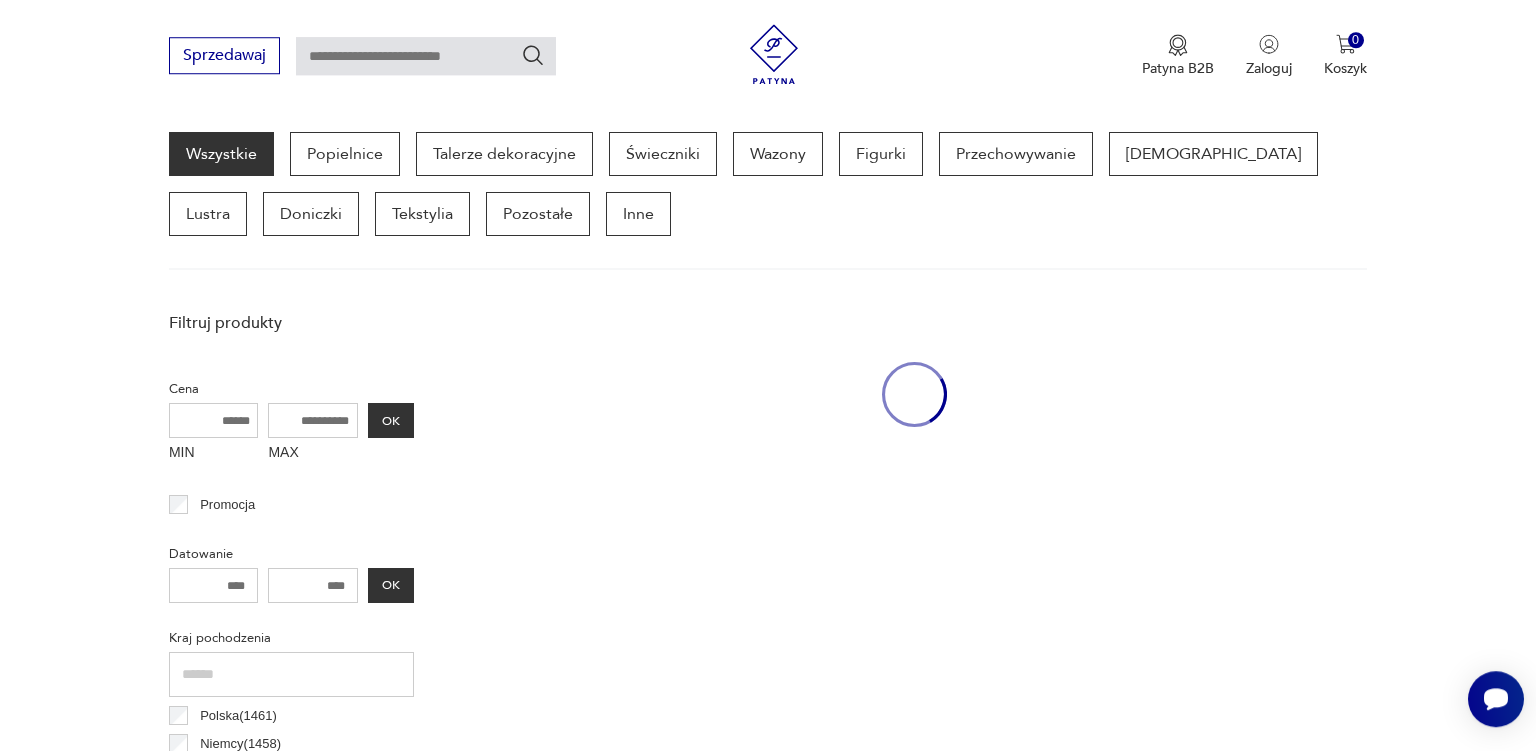 scroll, scrollTop: 529, scrollLeft: 0, axis: vertical 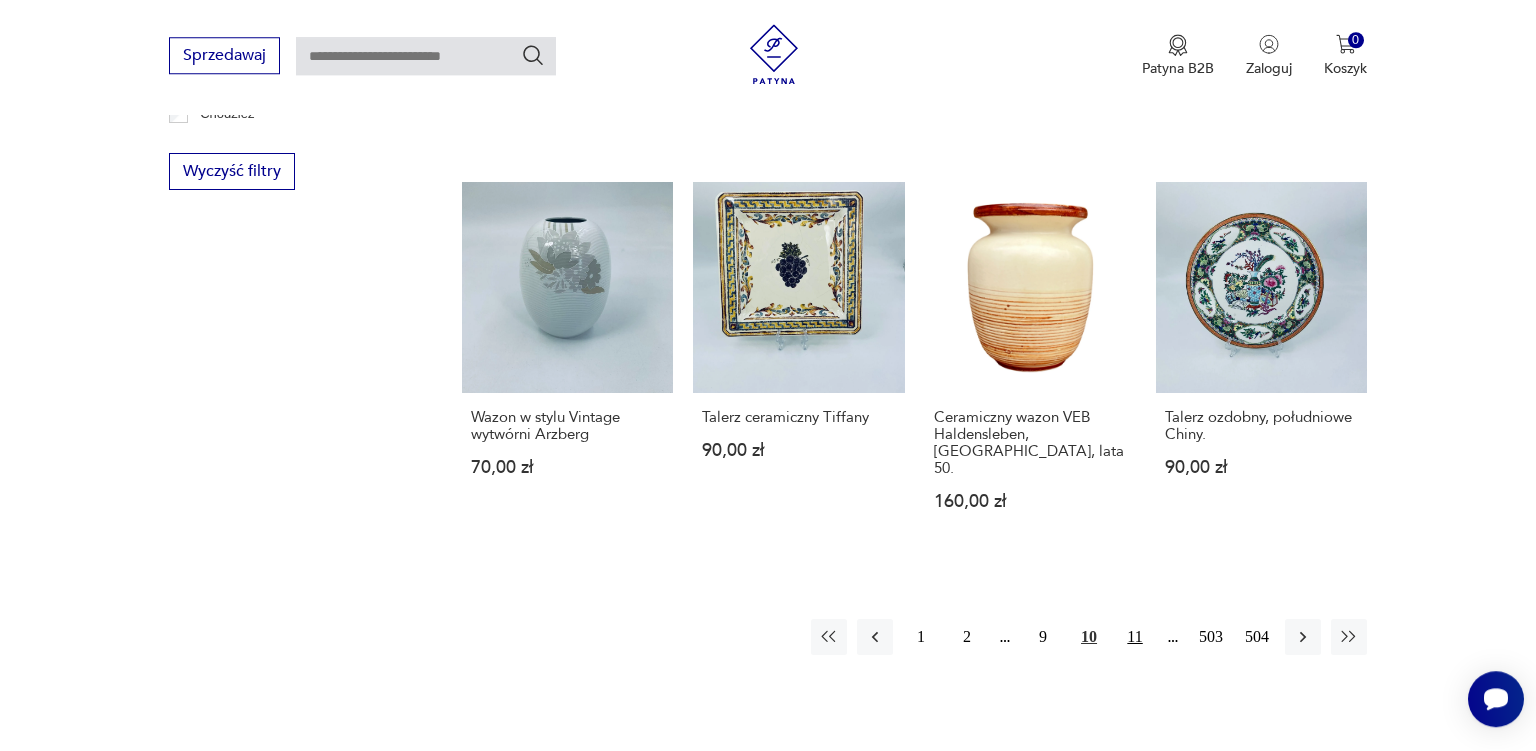 click on "11" at bounding box center [1135, 637] 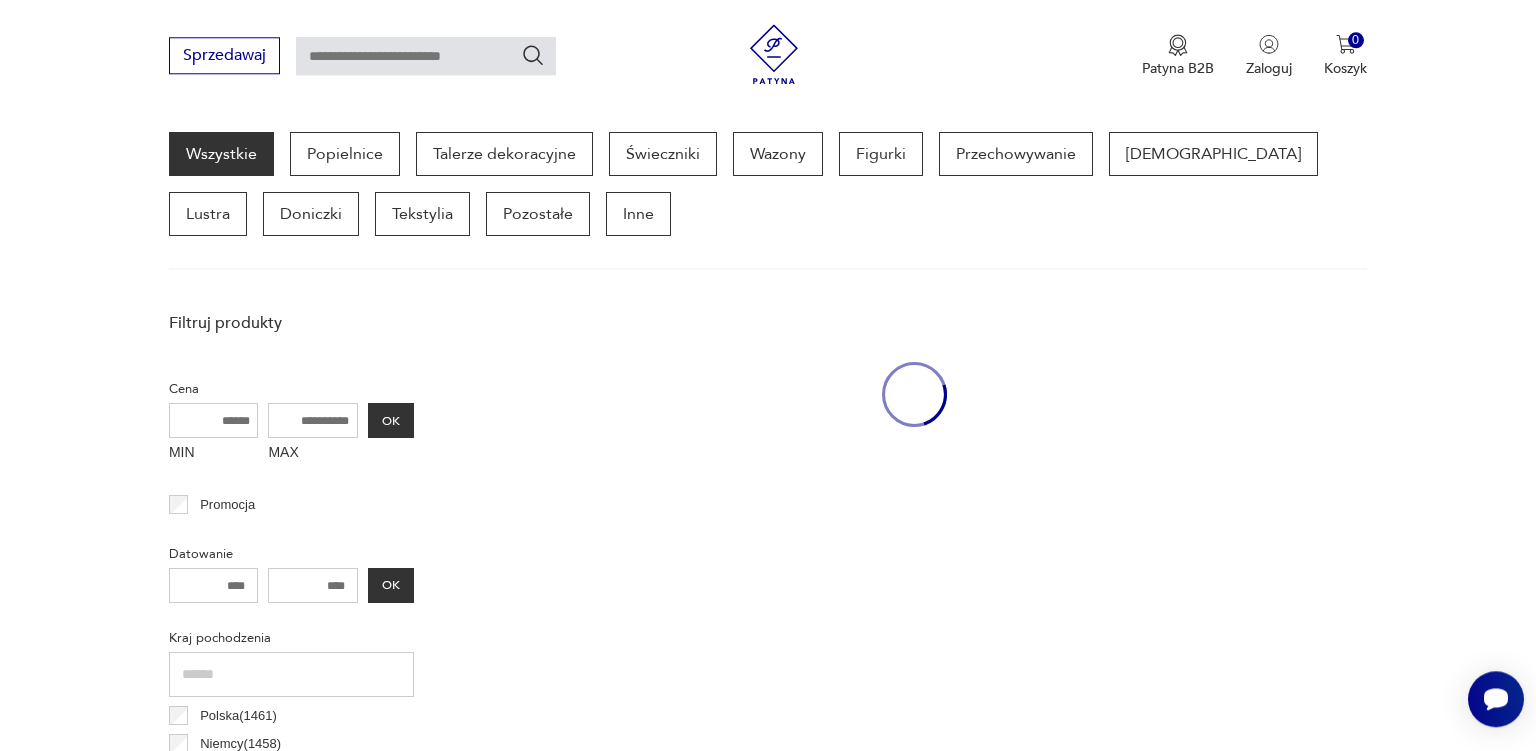 scroll, scrollTop: 529, scrollLeft: 0, axis: vertical 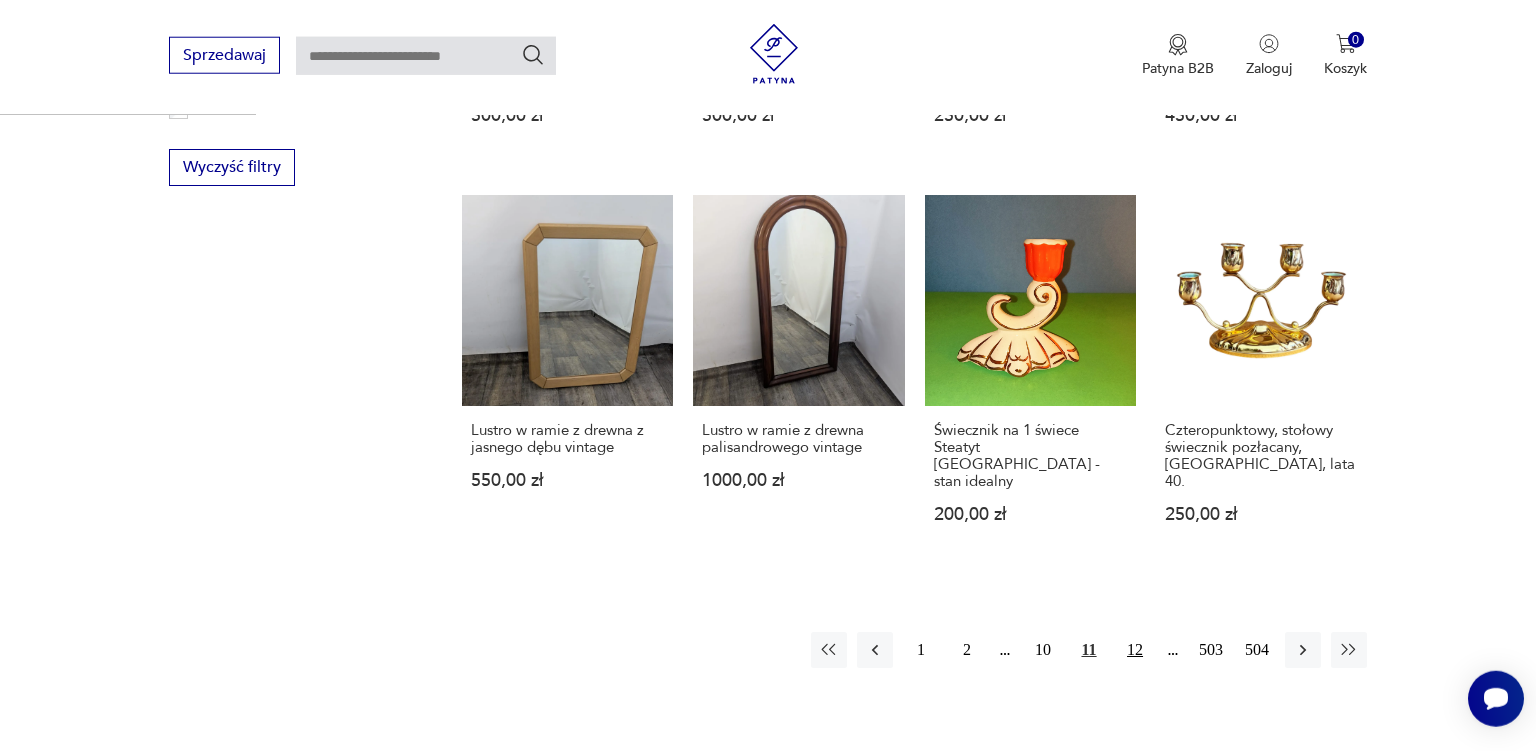 click on "12" at bounding box center [1135, 650] 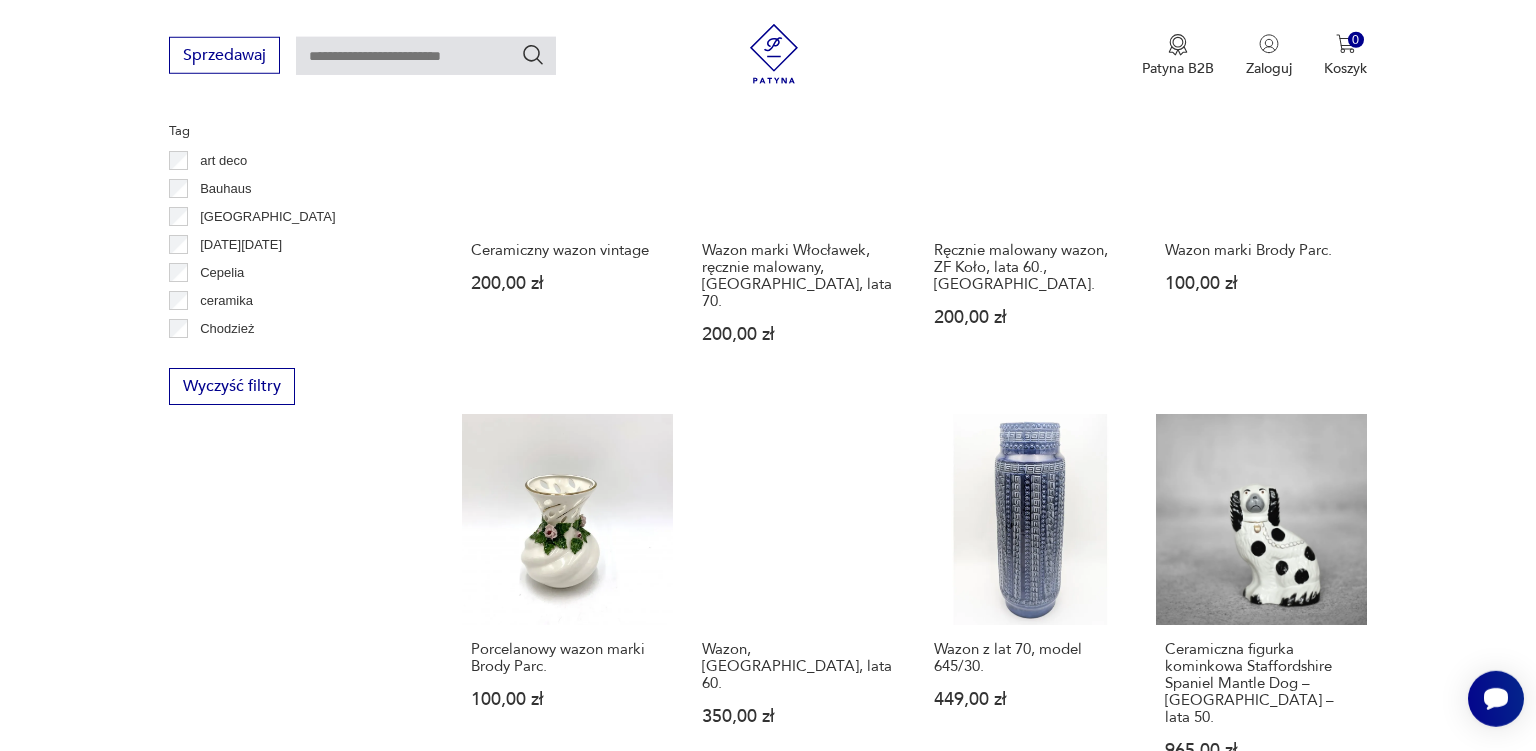scroll, scrollTop: 1778, scrollLeft: 0, axis: vertical 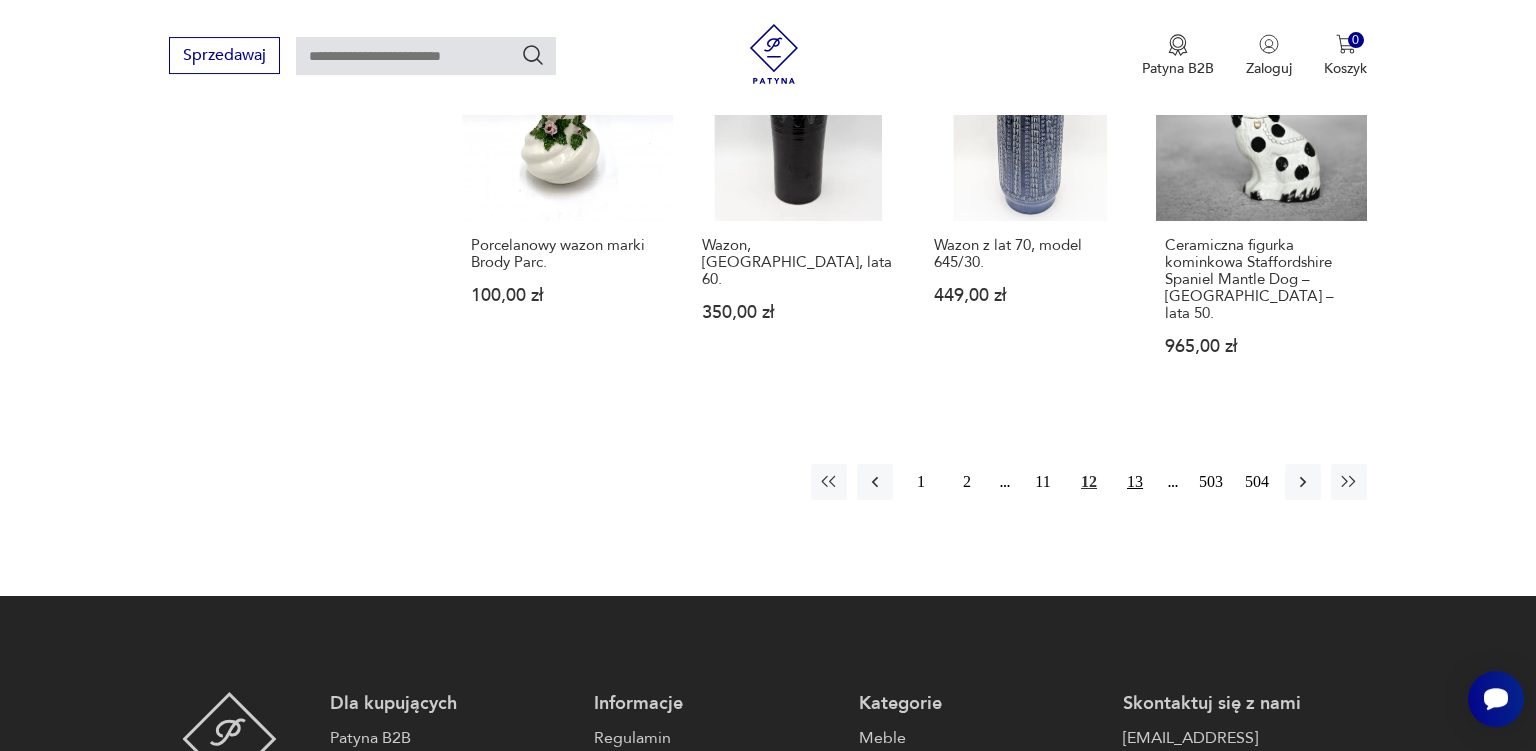 click on "13" at bounding box center (1135, 482) 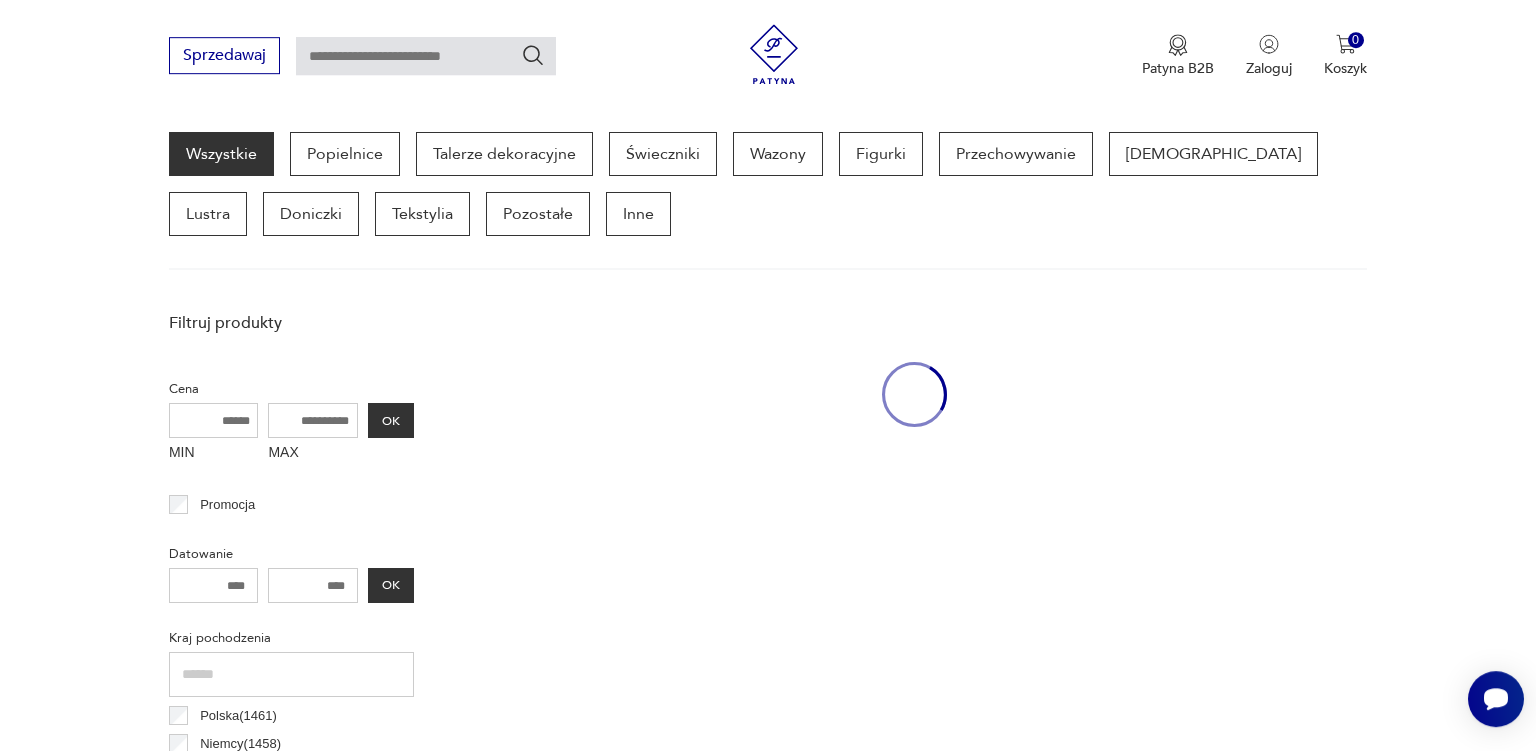 scroll, scrollTop: 529, scrollLeft: 0, axis: vertical 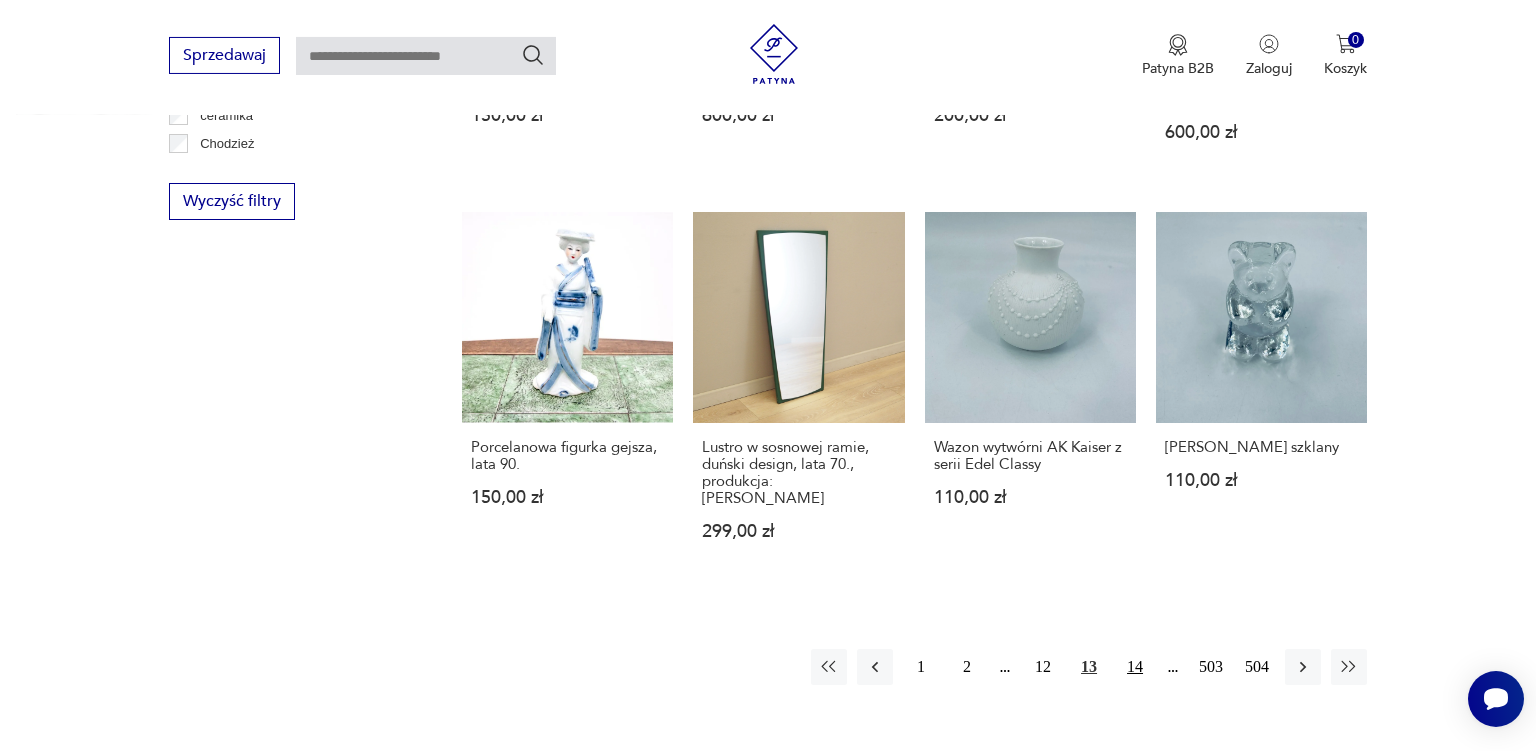 click on "14" at bounding box center (1135, 667) 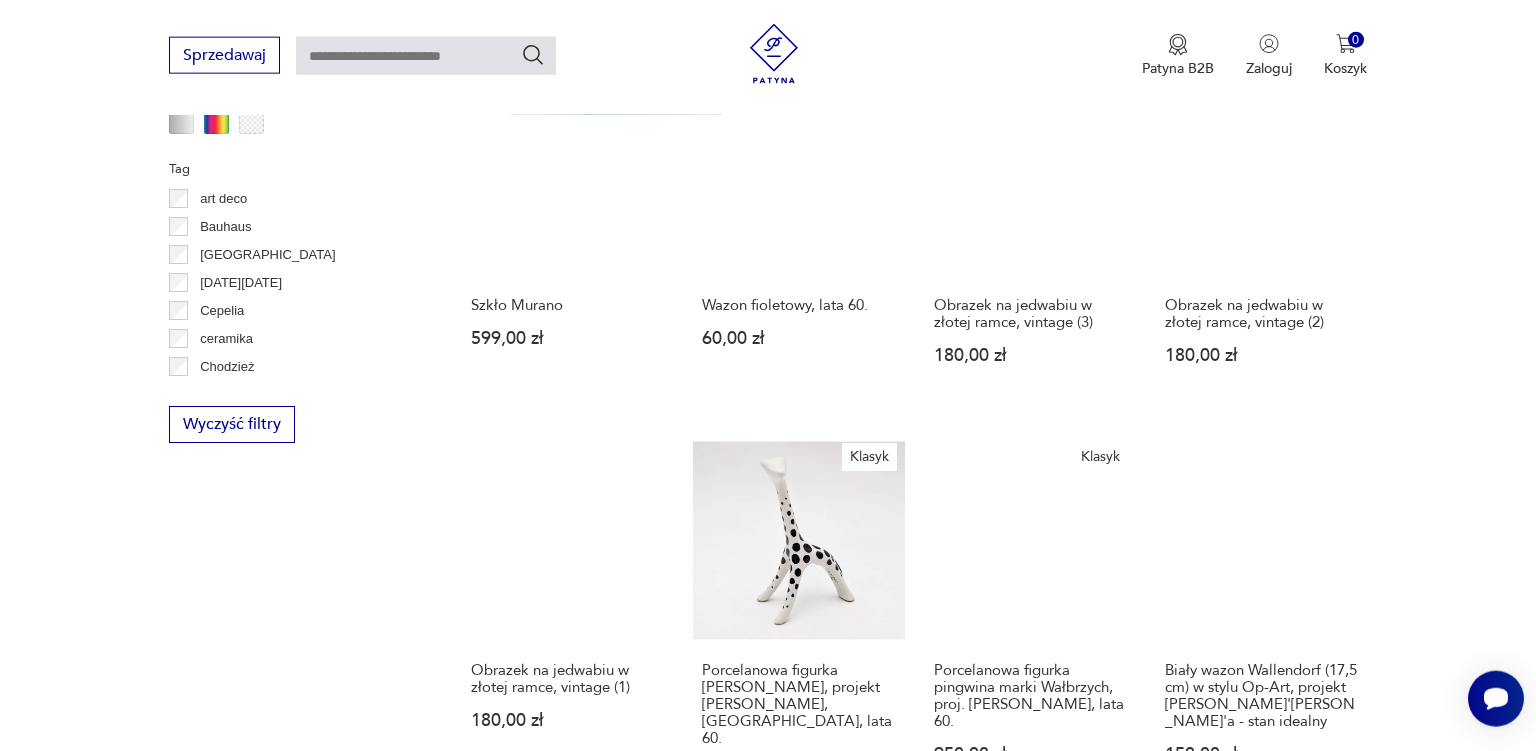 scroll, scrollTop: 1837, scrollLeft: 0, axis: vertical 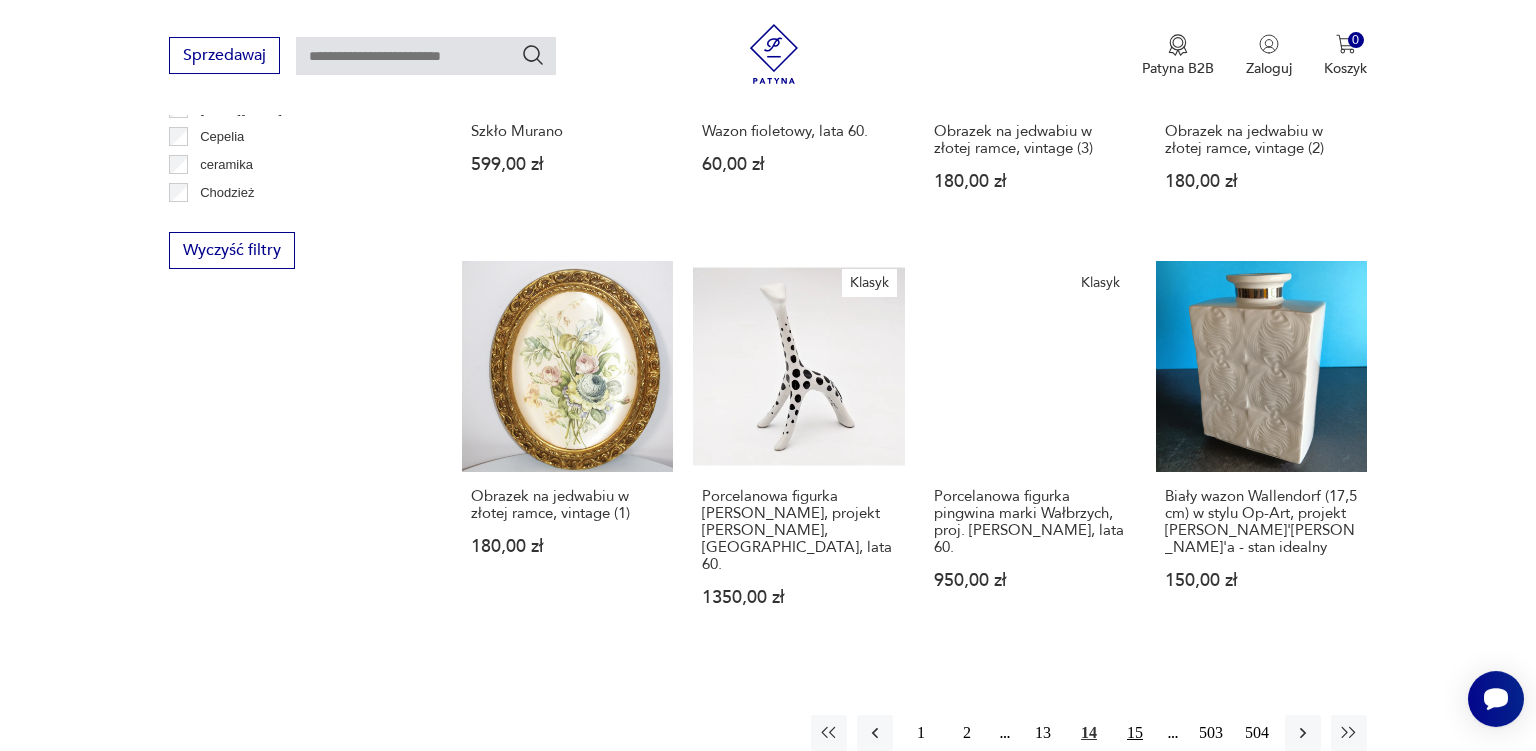 click on "15" at bounding box center (1135, 733) 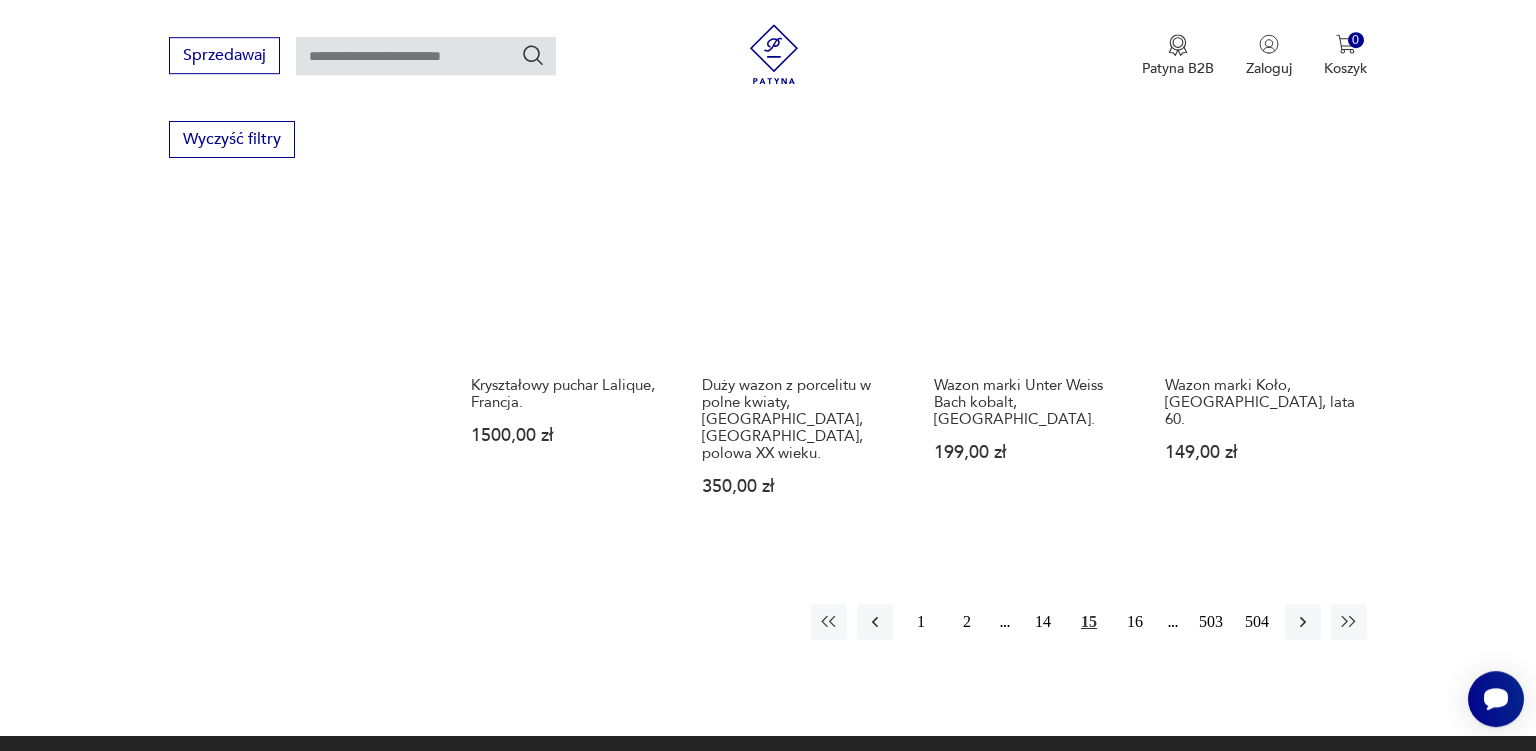 scroll, scrollTop: 1940, scrollLeft: 0, axis: vertical 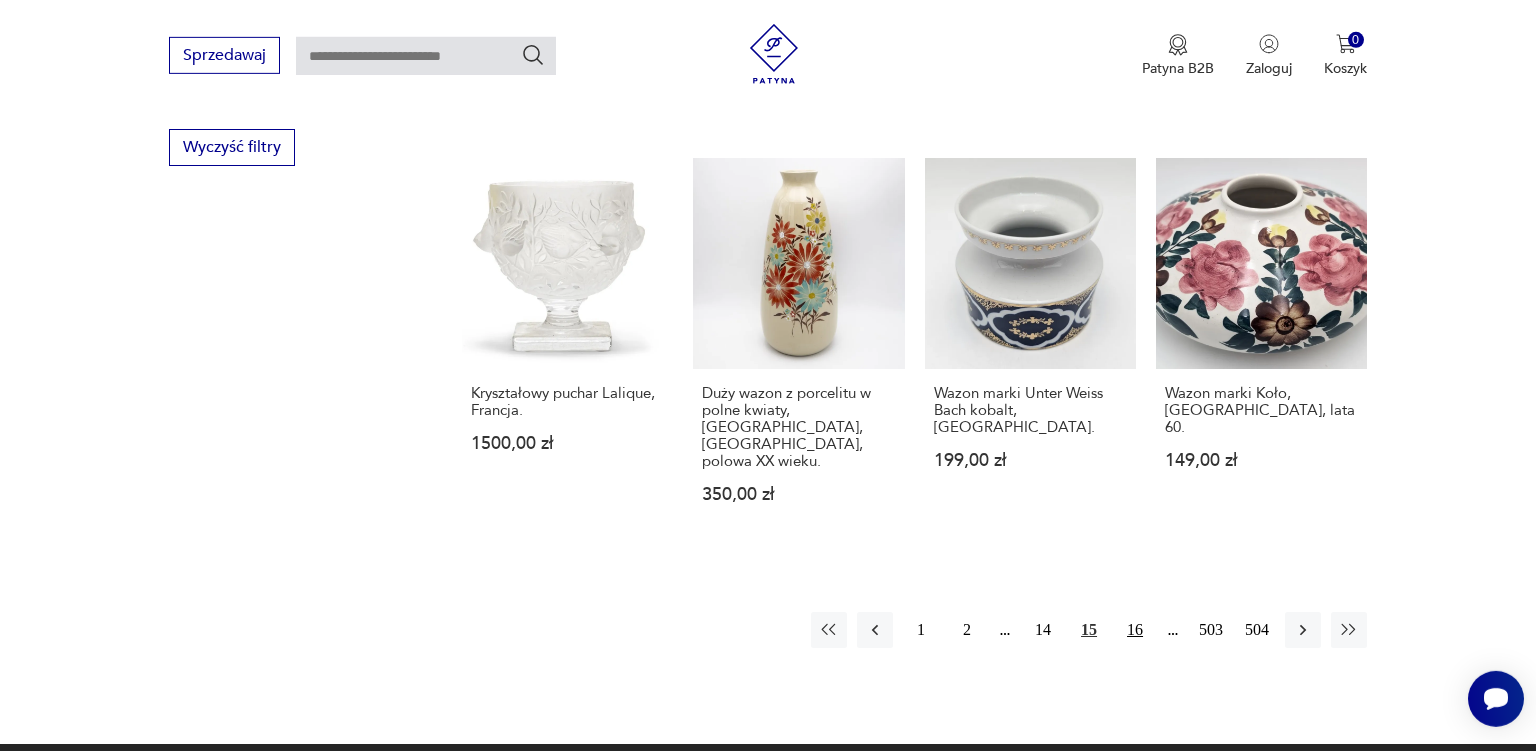 click on "16" at bounding box center [1135, 630] 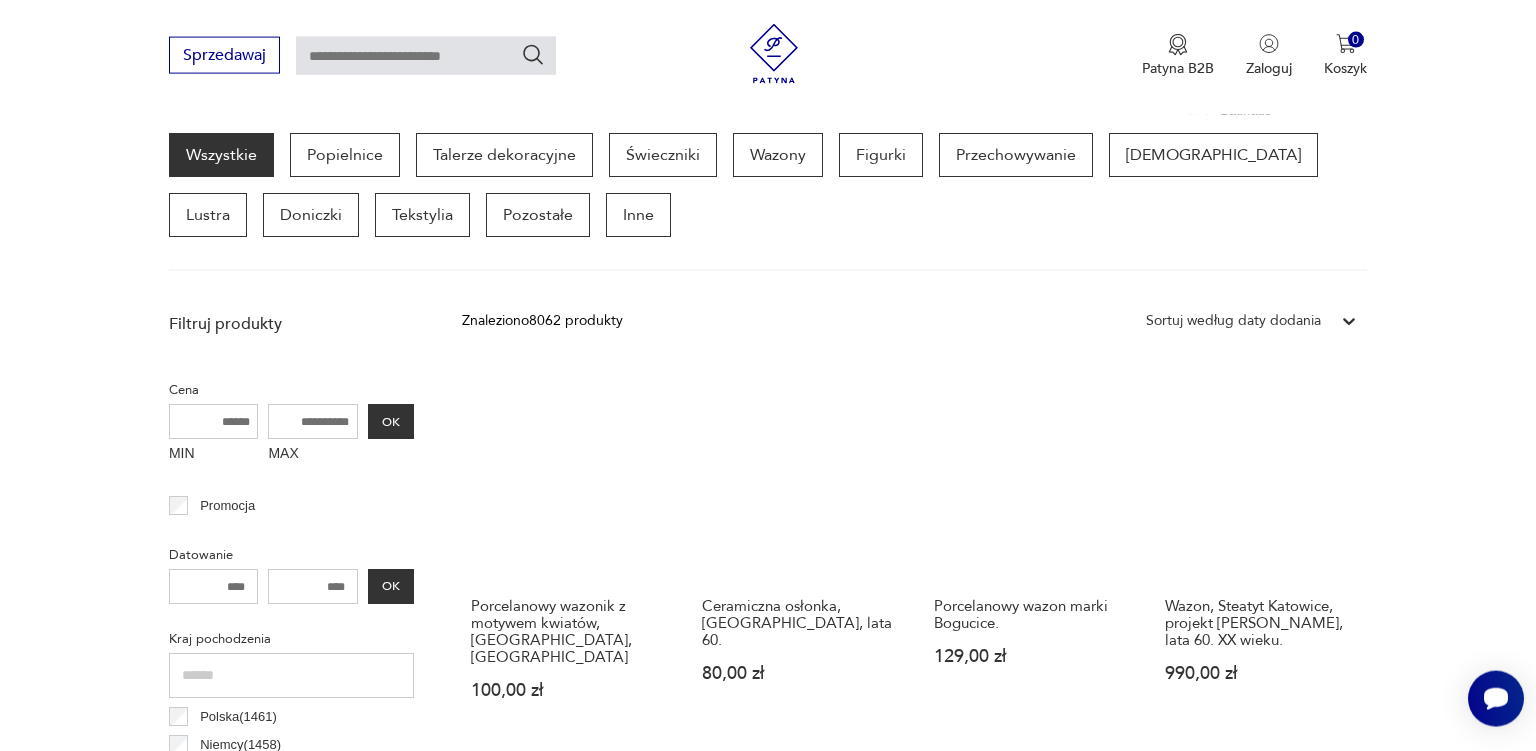 scroll, scrollTop: 530, scrollLeft: 0, axis: vertical 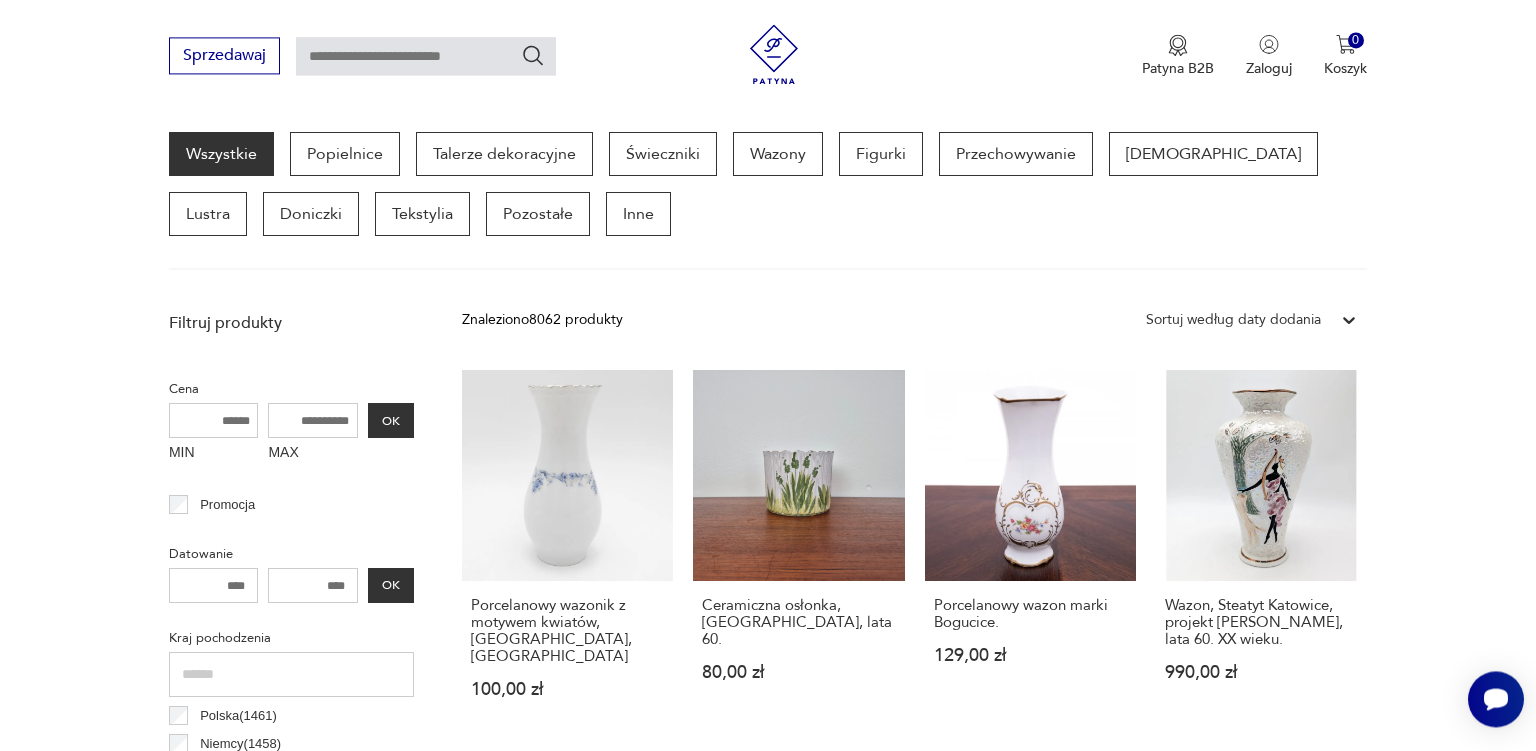 drag, startPoint x: 1510, startPoint y: 312, endPoint x: 1535, endPoint y: 443, distance: 133.36417 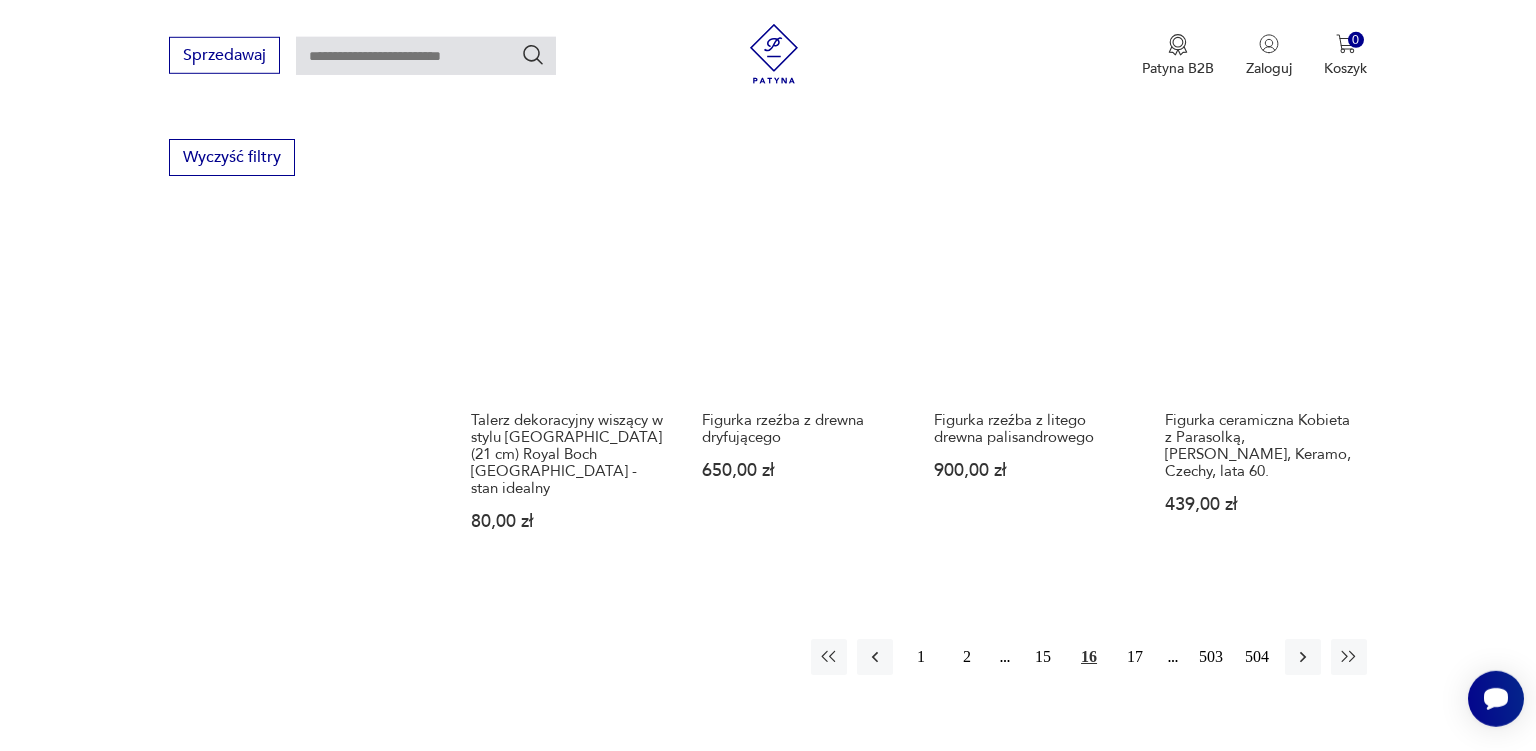 scroll, scrollTop: 1934, scrollLeft: 0, axis: vertical 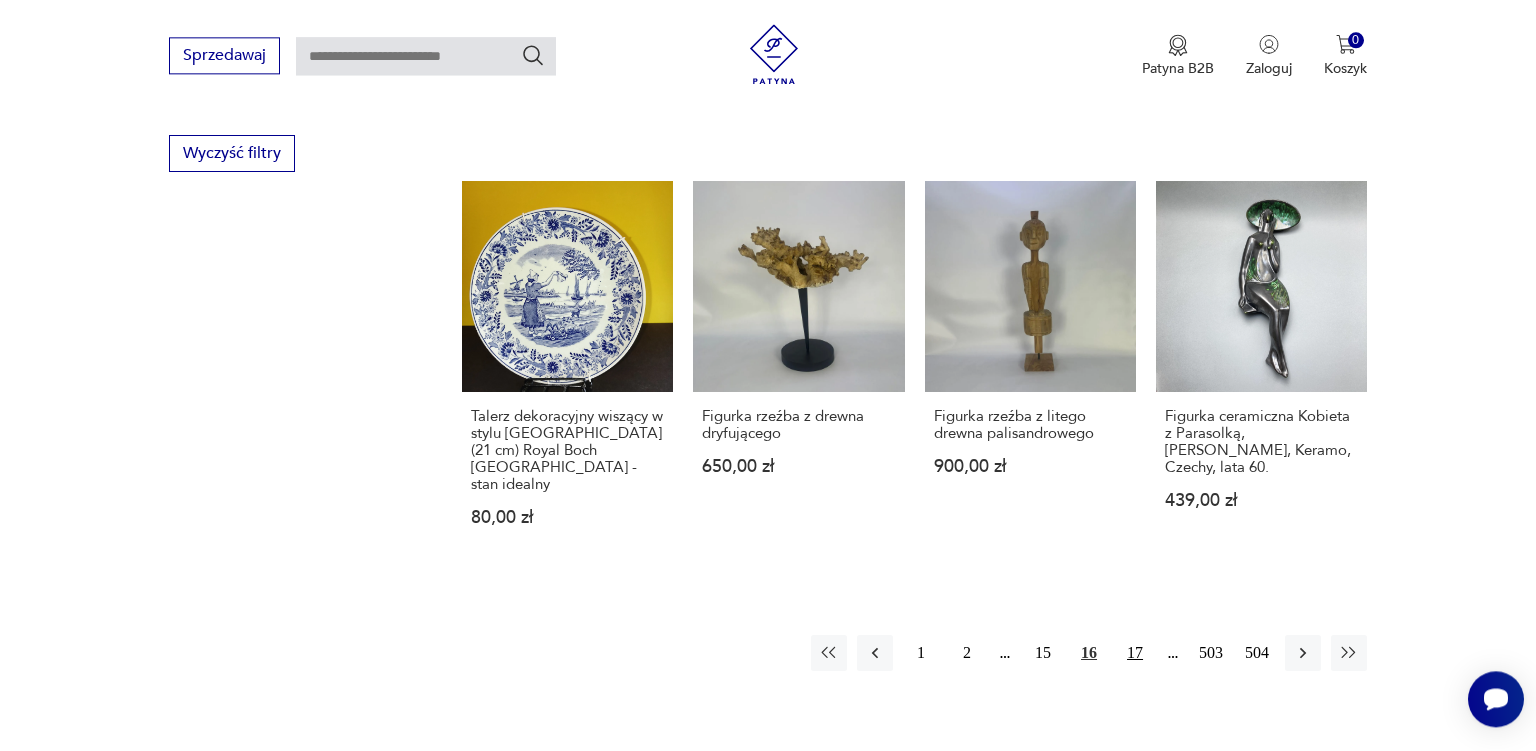 click on "17" at bounding box center [1135, 653] 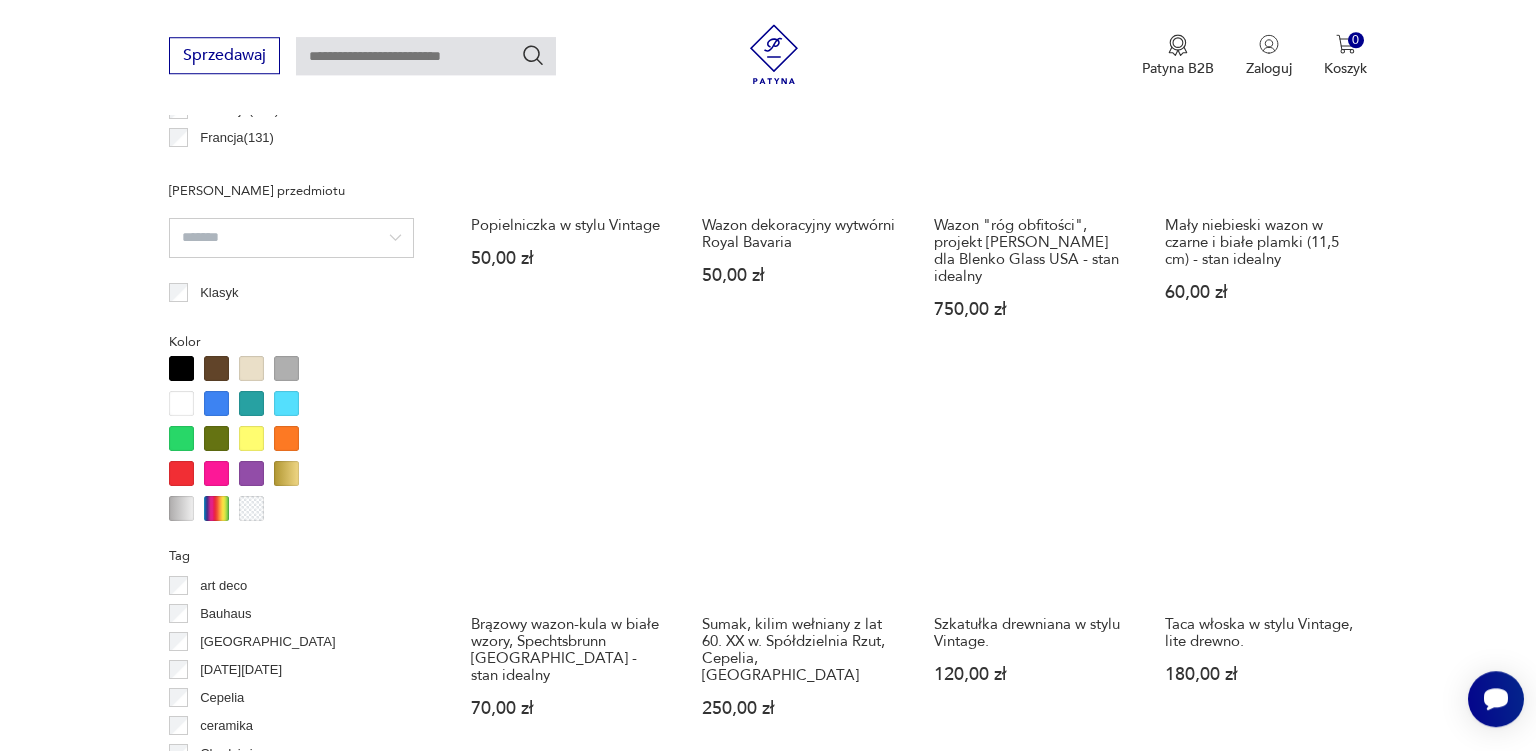 scroll, scrollTop: 1348, scrollLeft: 0, axis: vertical 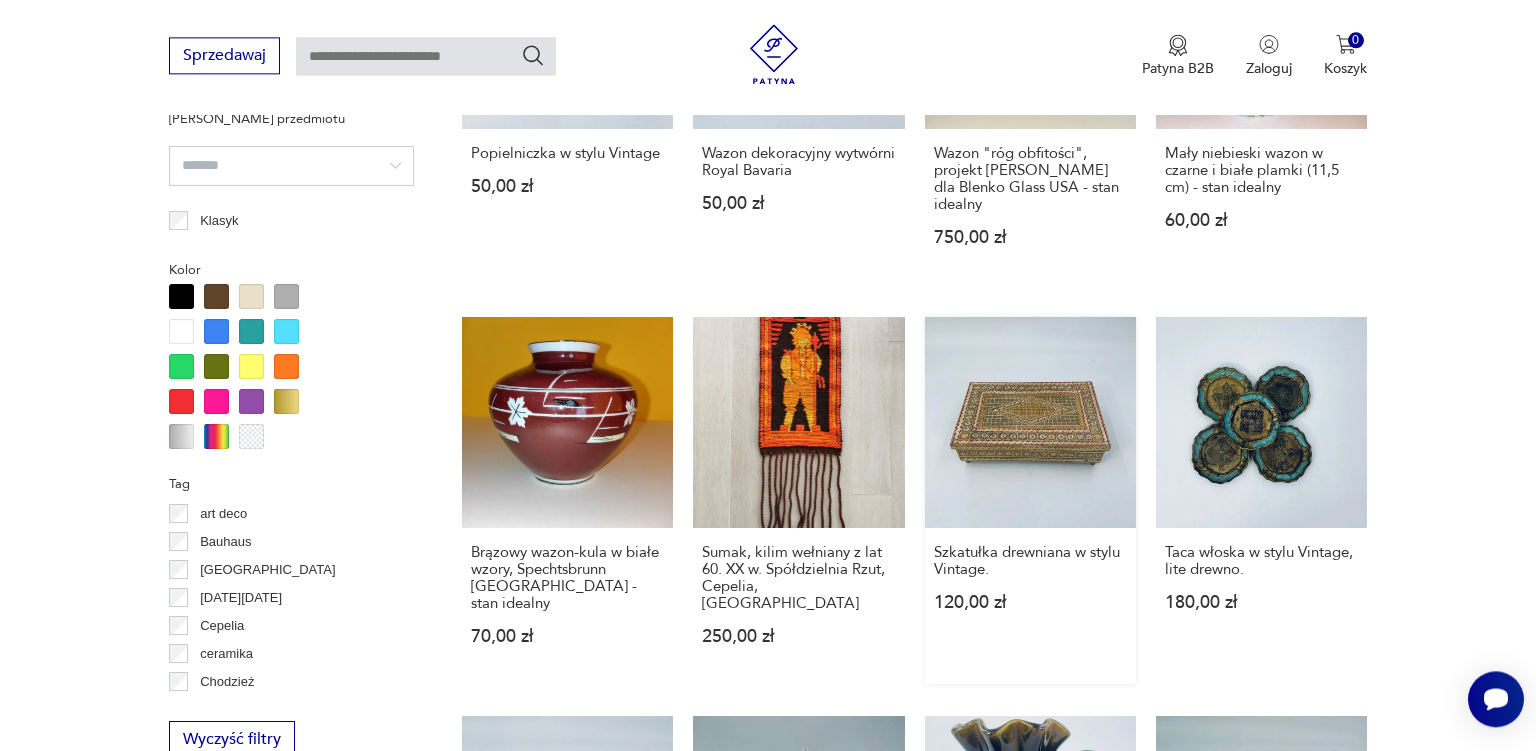 click on "Szkatułka drewniana w stylu Vintage. 120,00 zł" at bounding box center [1030, 500] 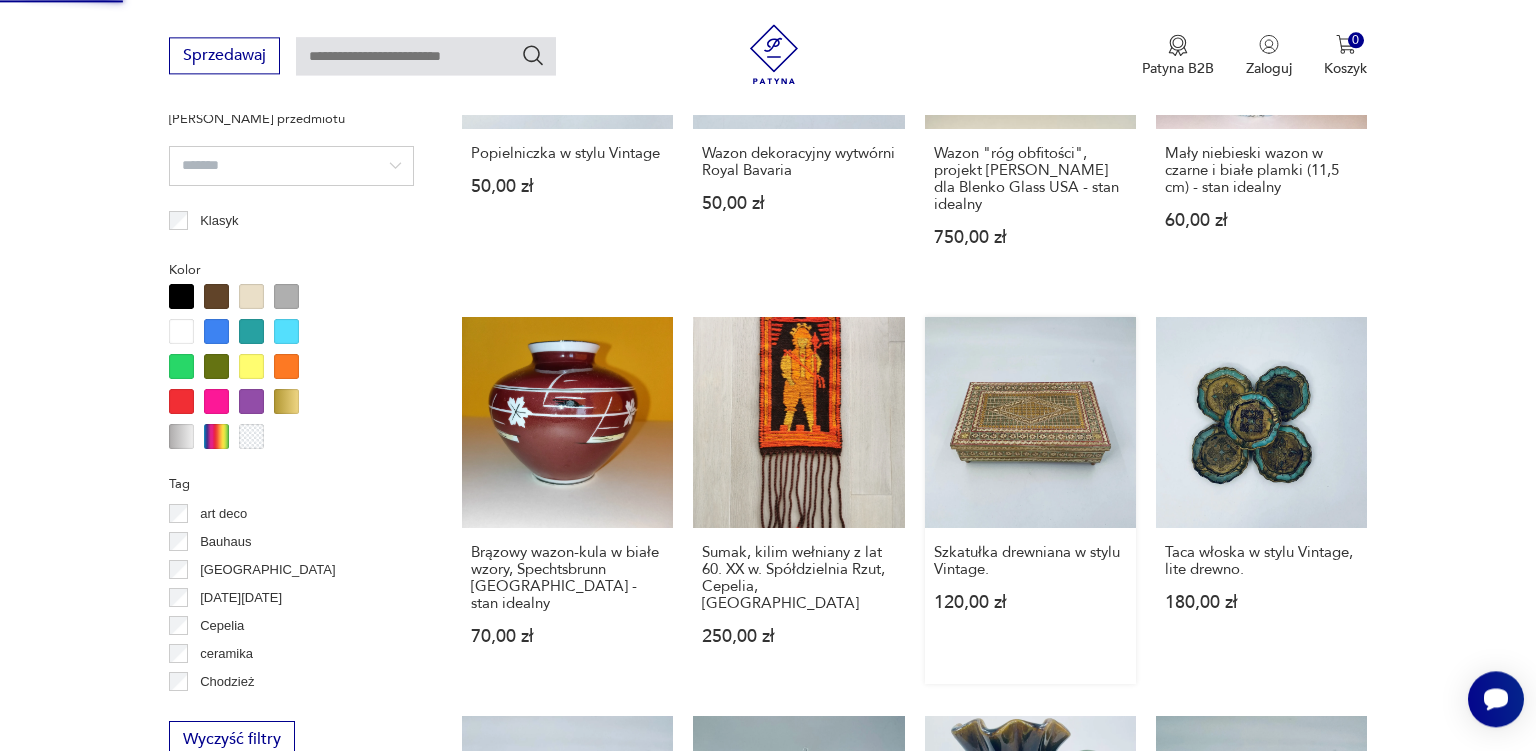 scroll, scrollTop: 35, scrollLeft: 0, axis: vertical 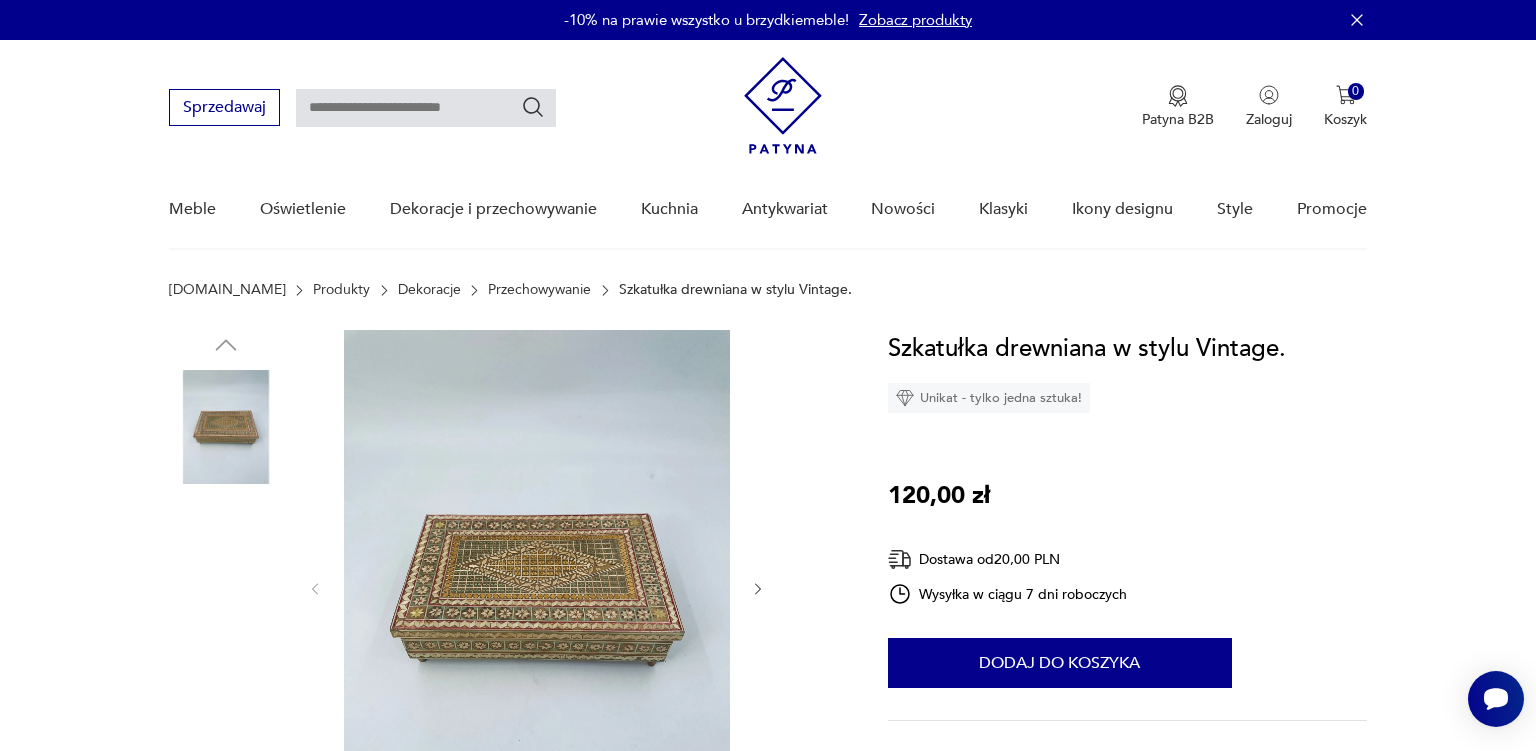 click at bounding box center [226, 555] 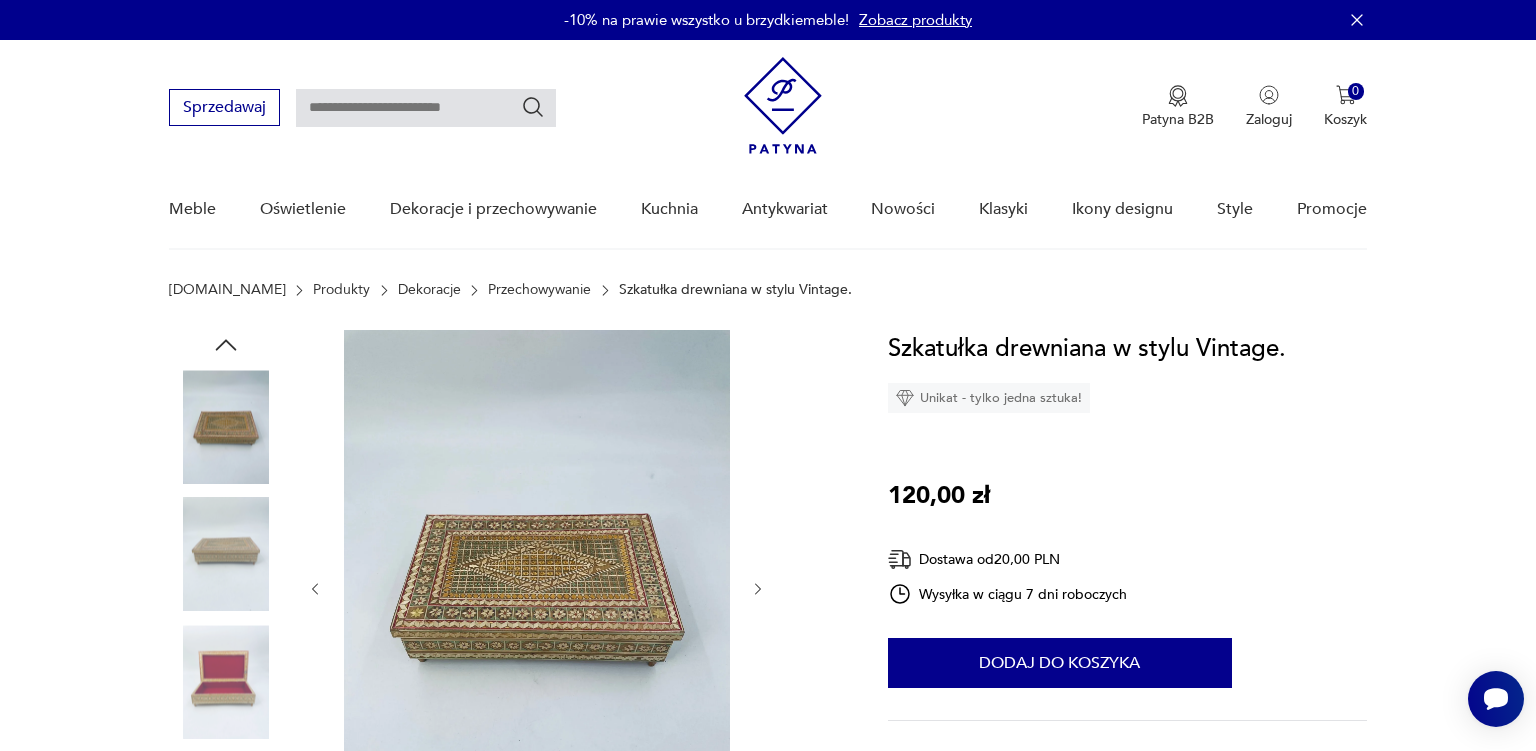 click at bounding box center [226, 682] 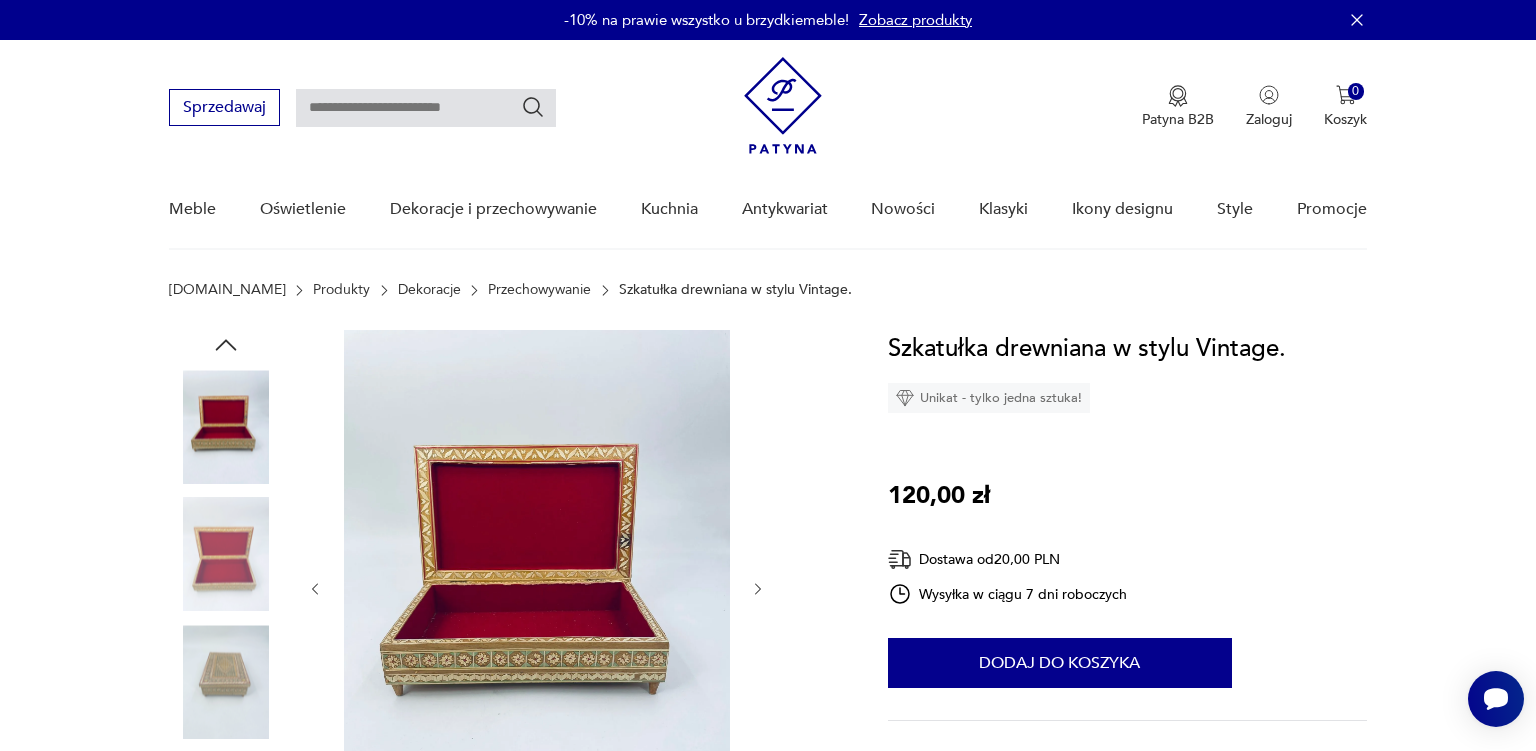 click at bounding box center (226, 682) 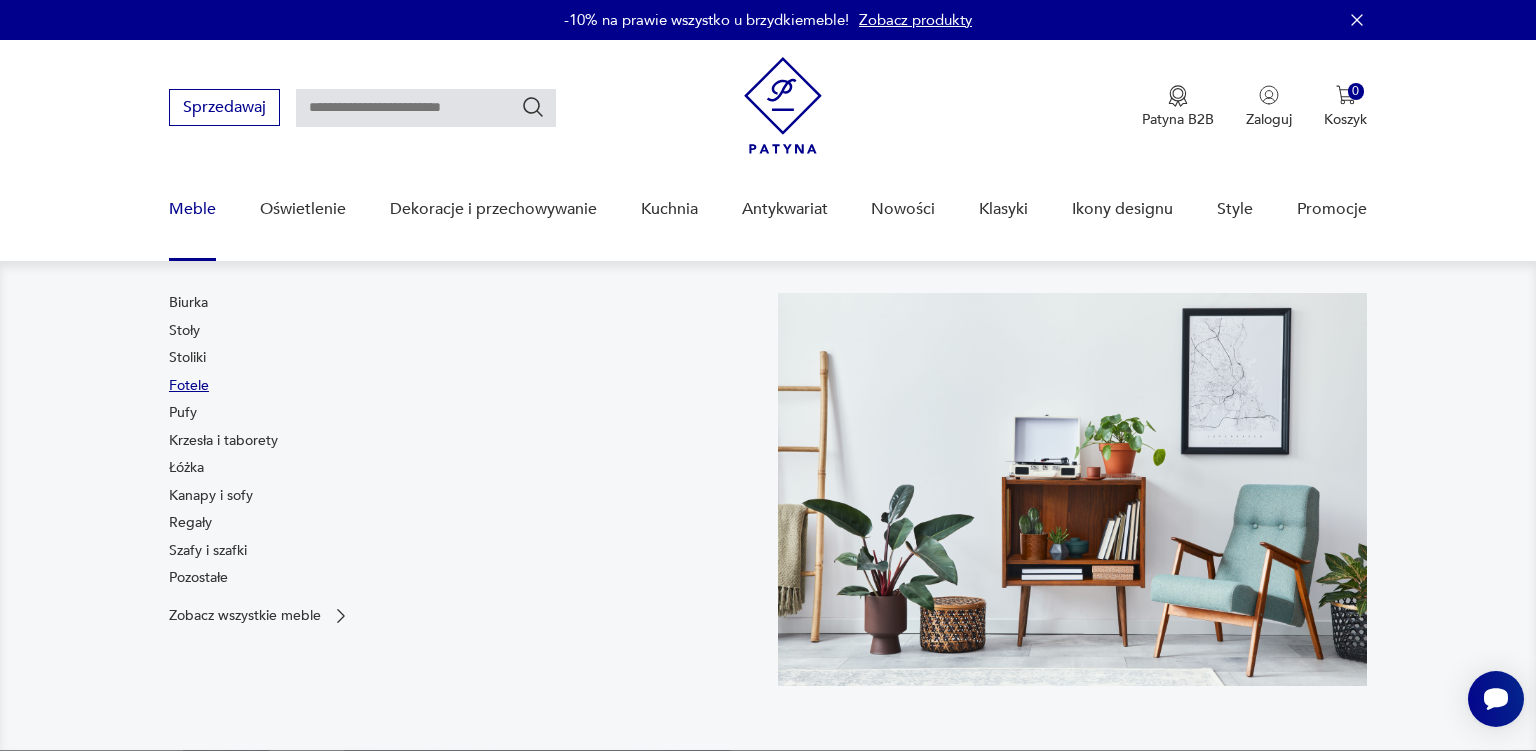 click on "Fotele" at bounding box center [189, 386] 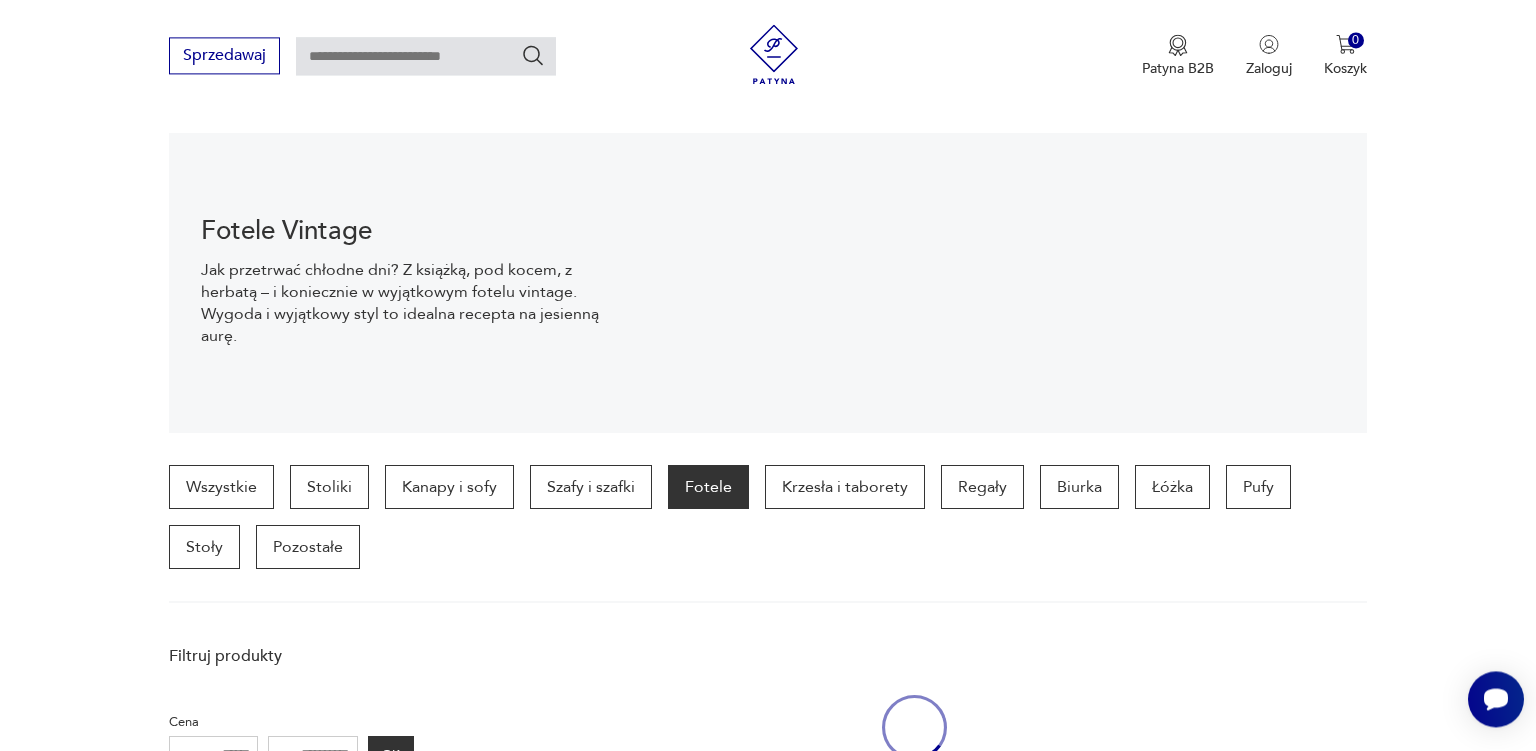 scroll, scrollTop: 198, scrollLeft: 0, axis: vertical 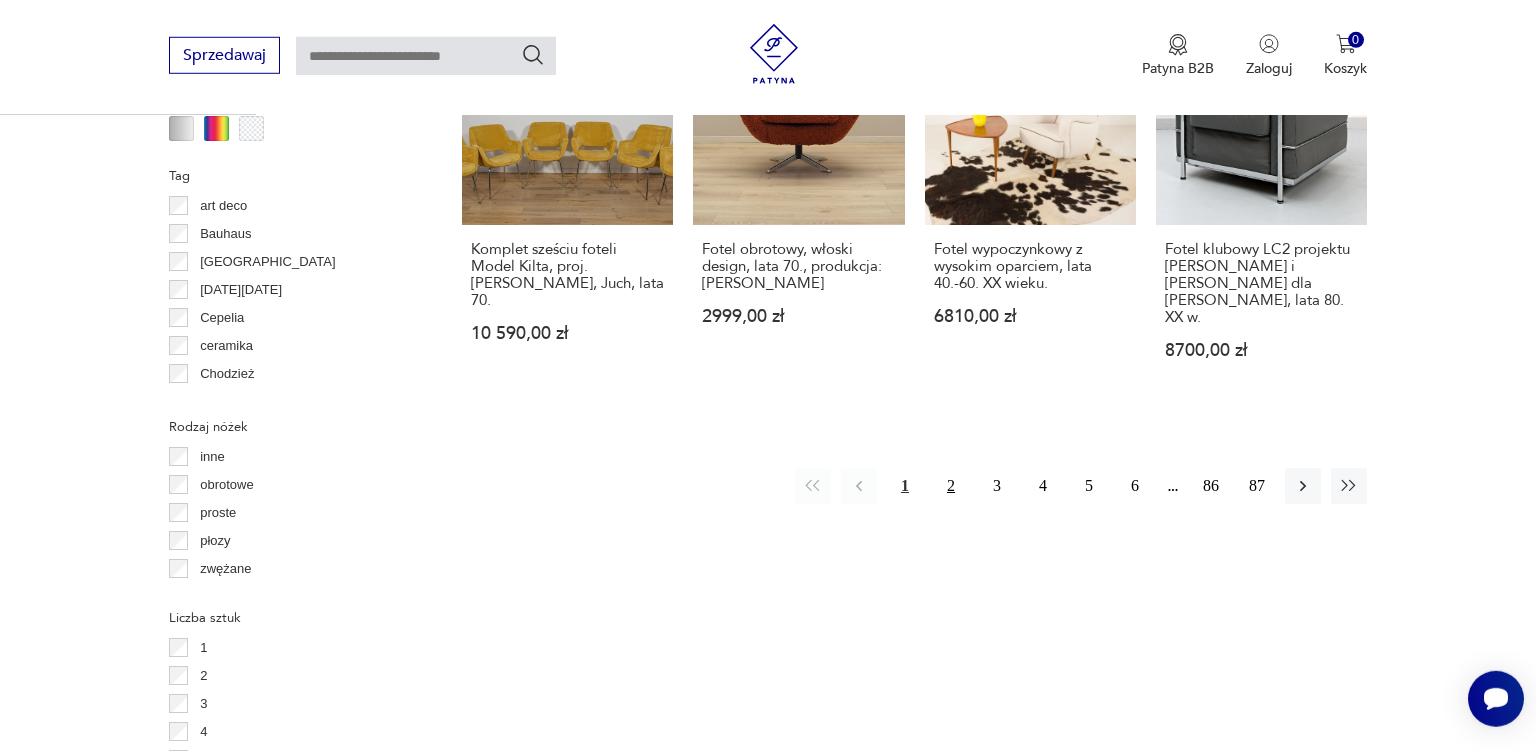 click on "2" at bounding box center (951, 486) 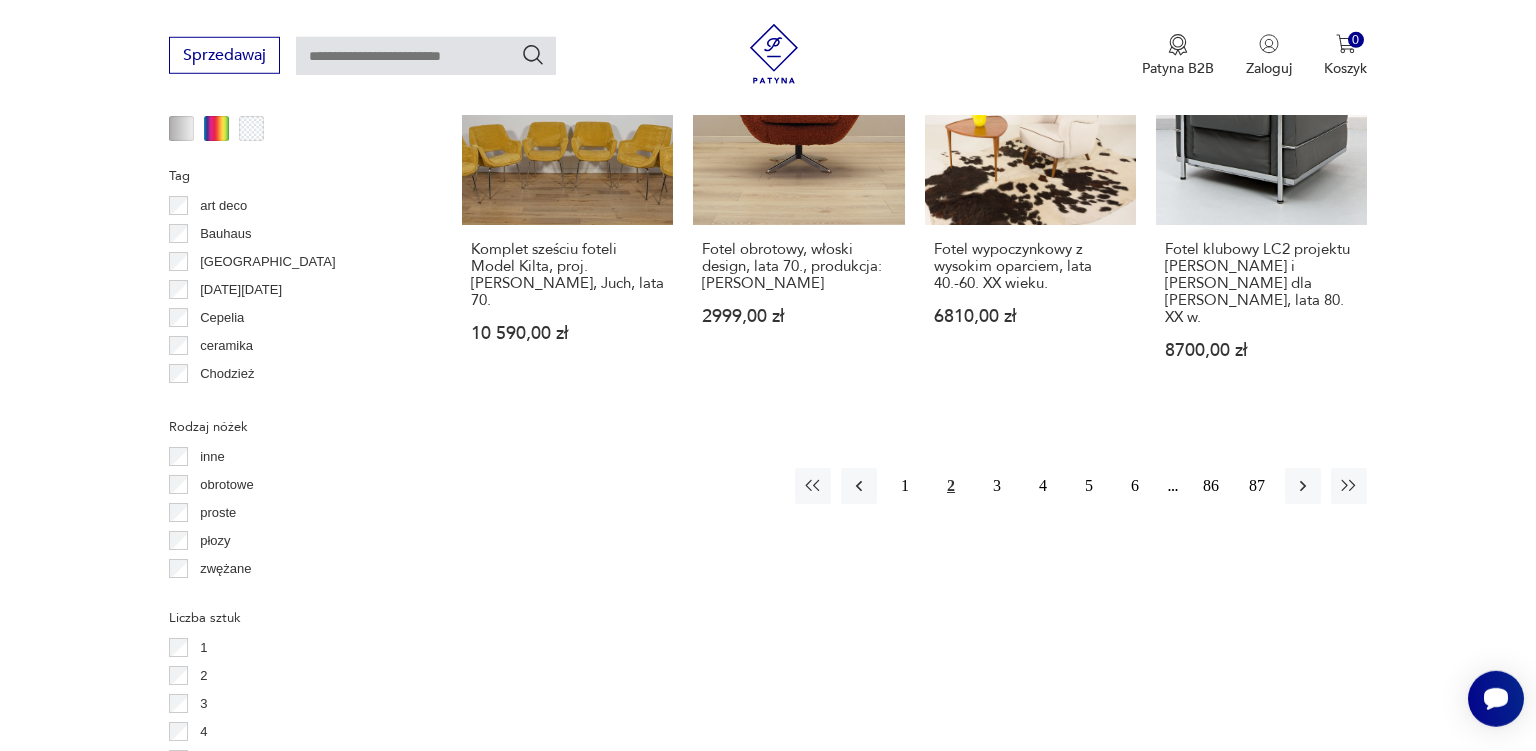 click on "2" at bounding box center [951, 486] 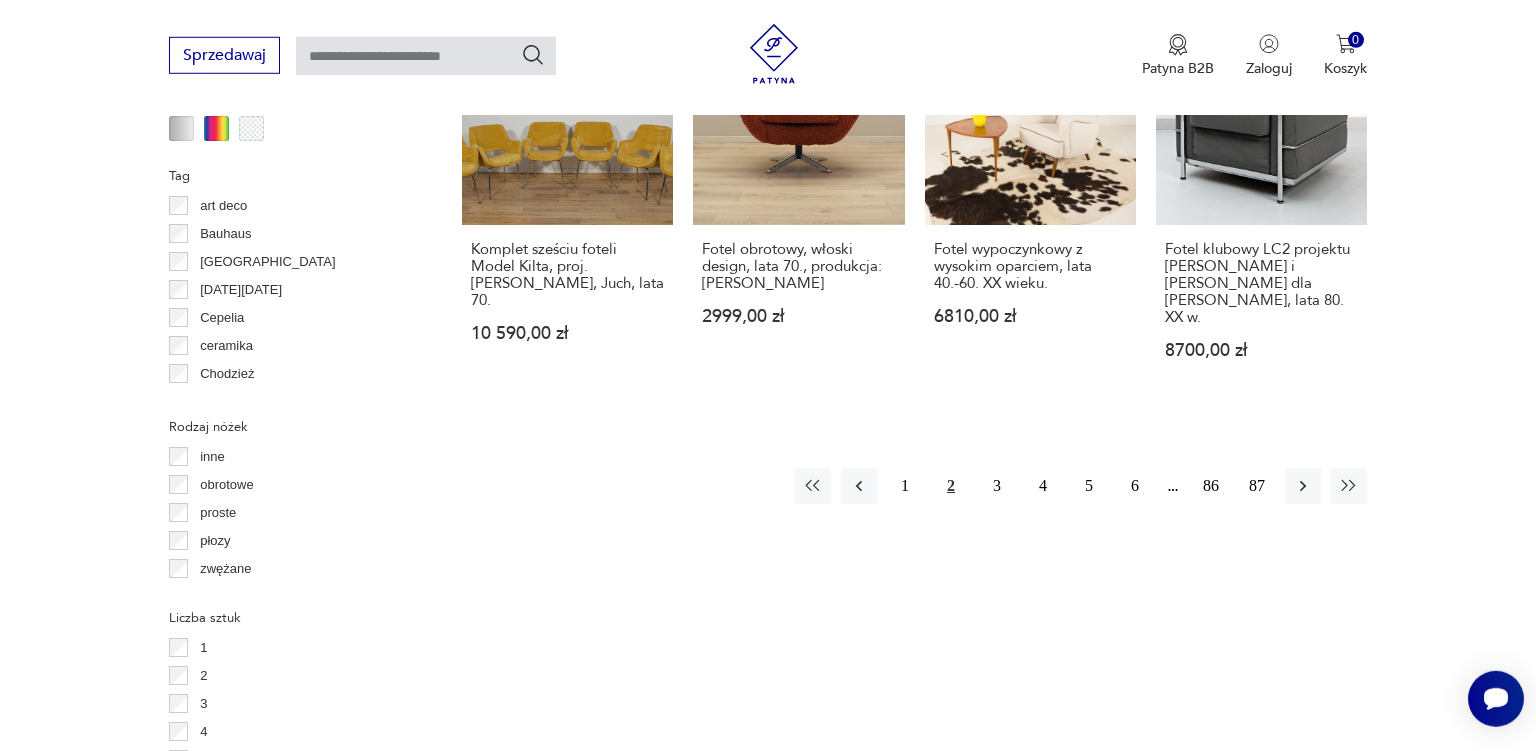 click on "2" at bounding box center [951, 486] 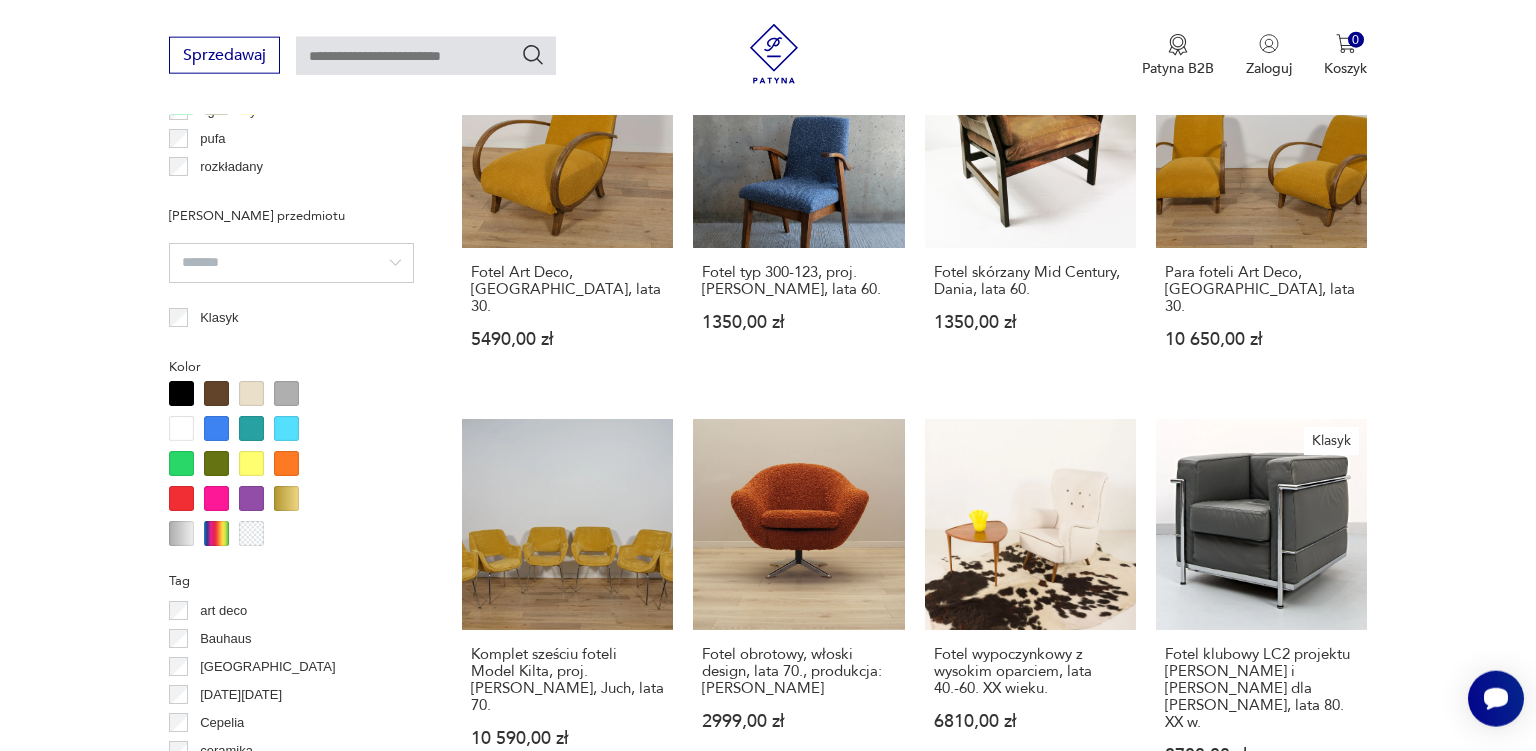 scroll, scrollTop: 2052, scrollLeft: 0, axis: vertical 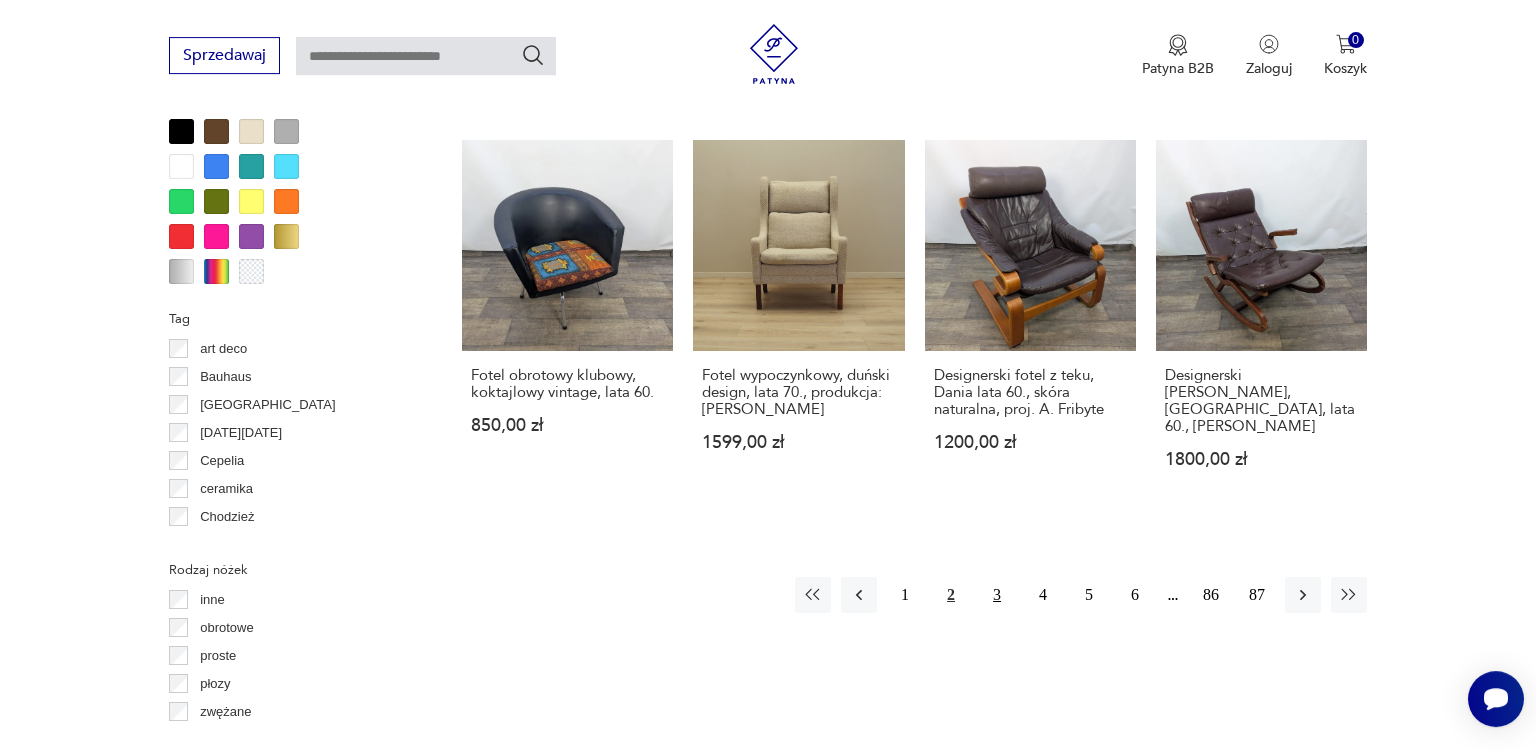 click on "3" at bounding box center (997, 595) 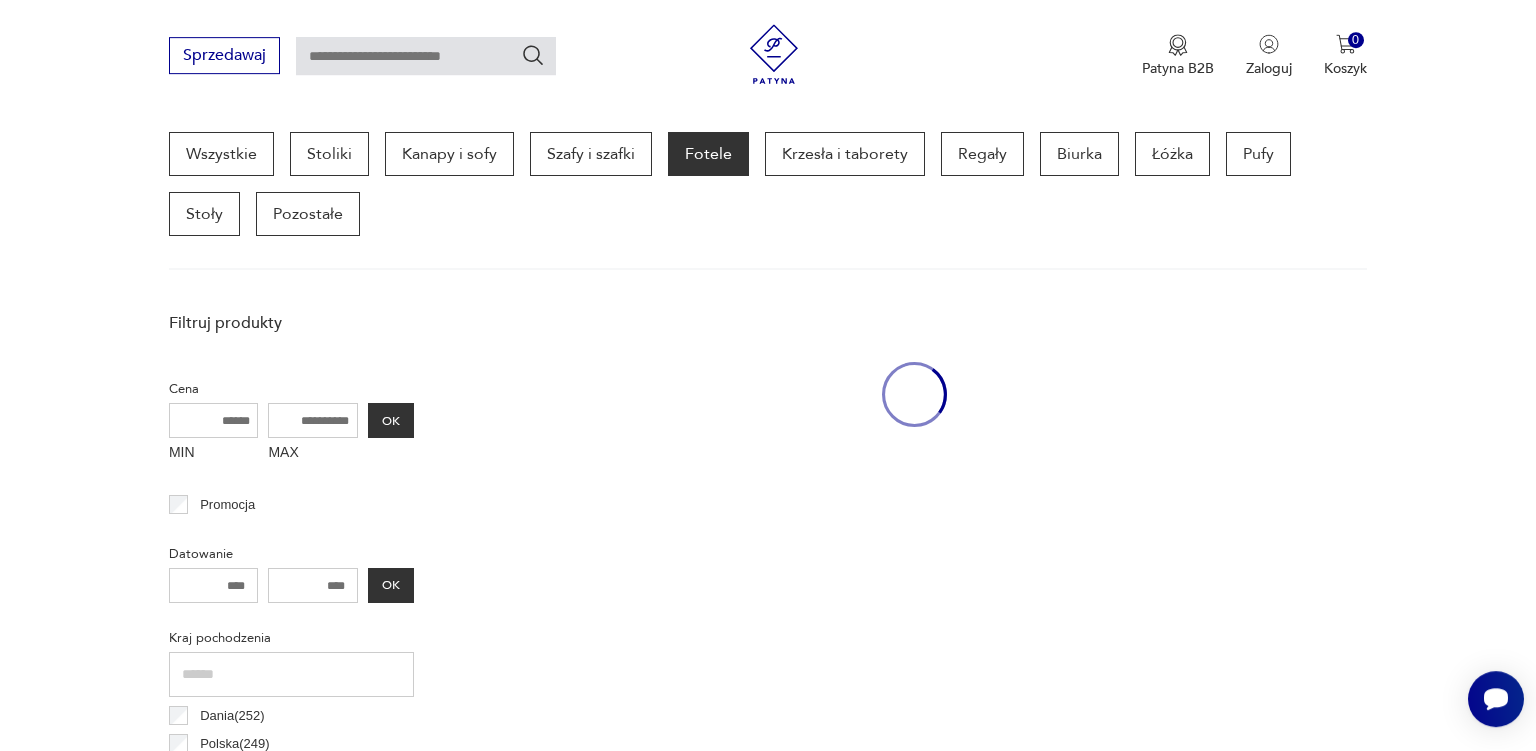 scroll, scrollTop: 529, scrollLeft: 0, axis: vertical 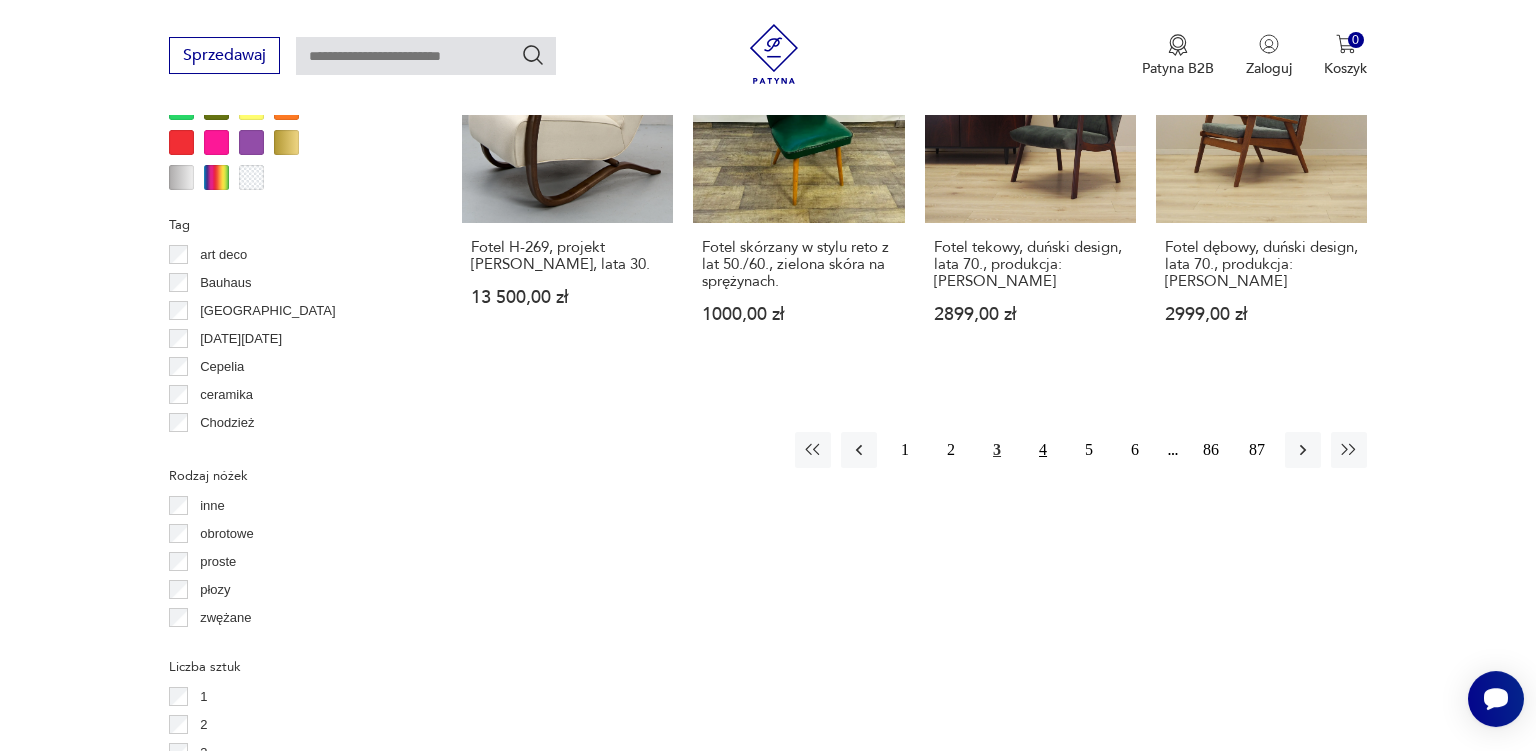 click on "4" at bounding box center (1043, 450) 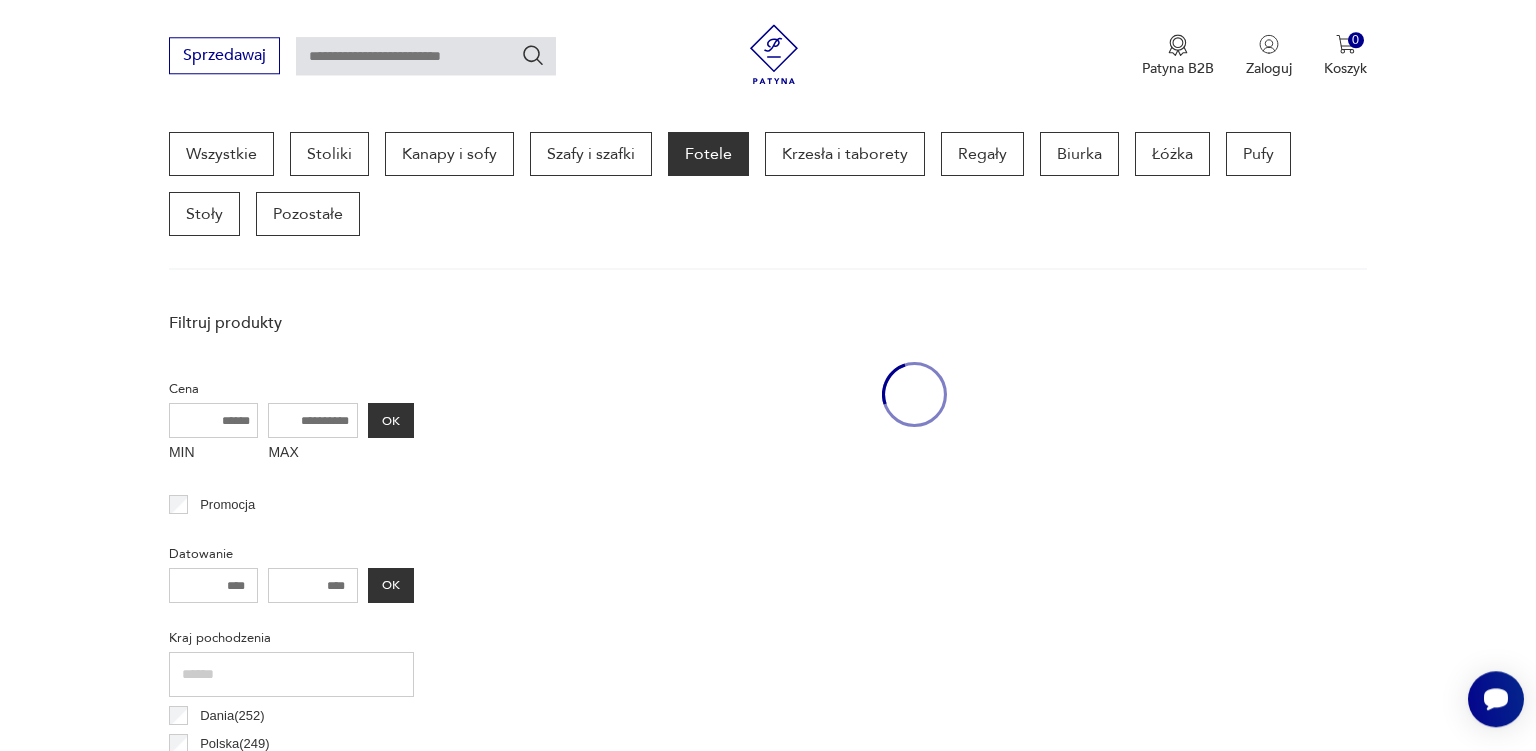 scroll, scrollTop: 529, scrollLeft: 0, axis: vertical 